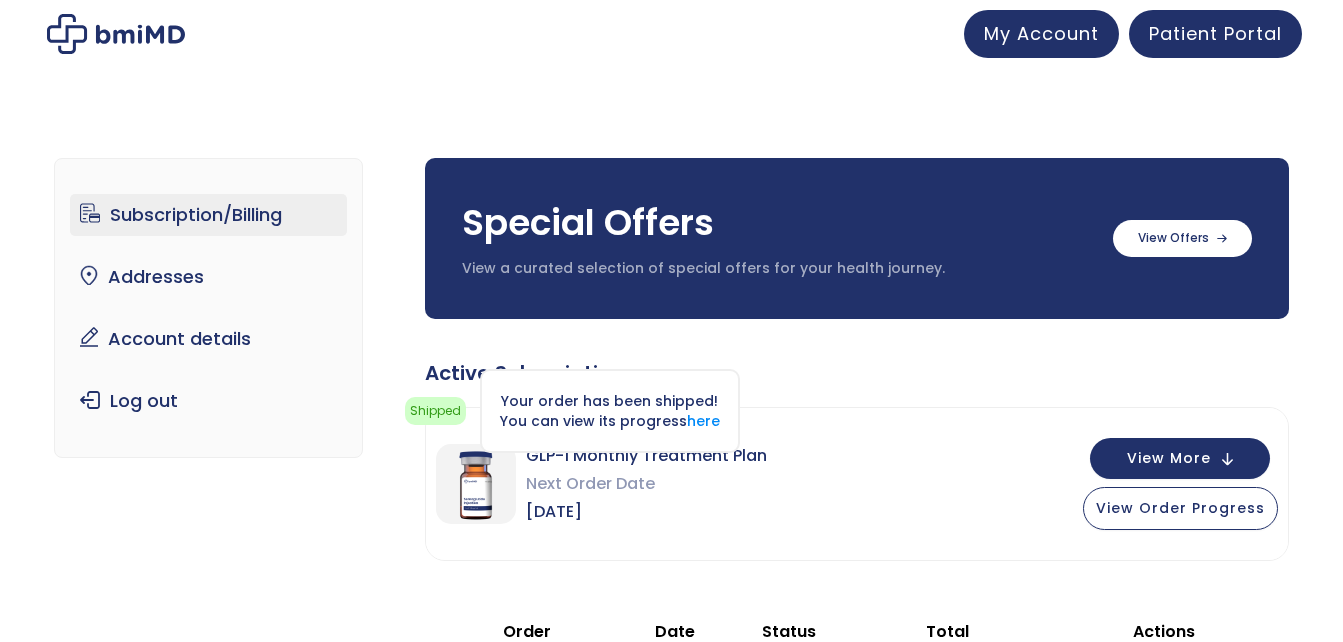 scroll, scrollTop: 0, scrollLeft: 0, axis: both 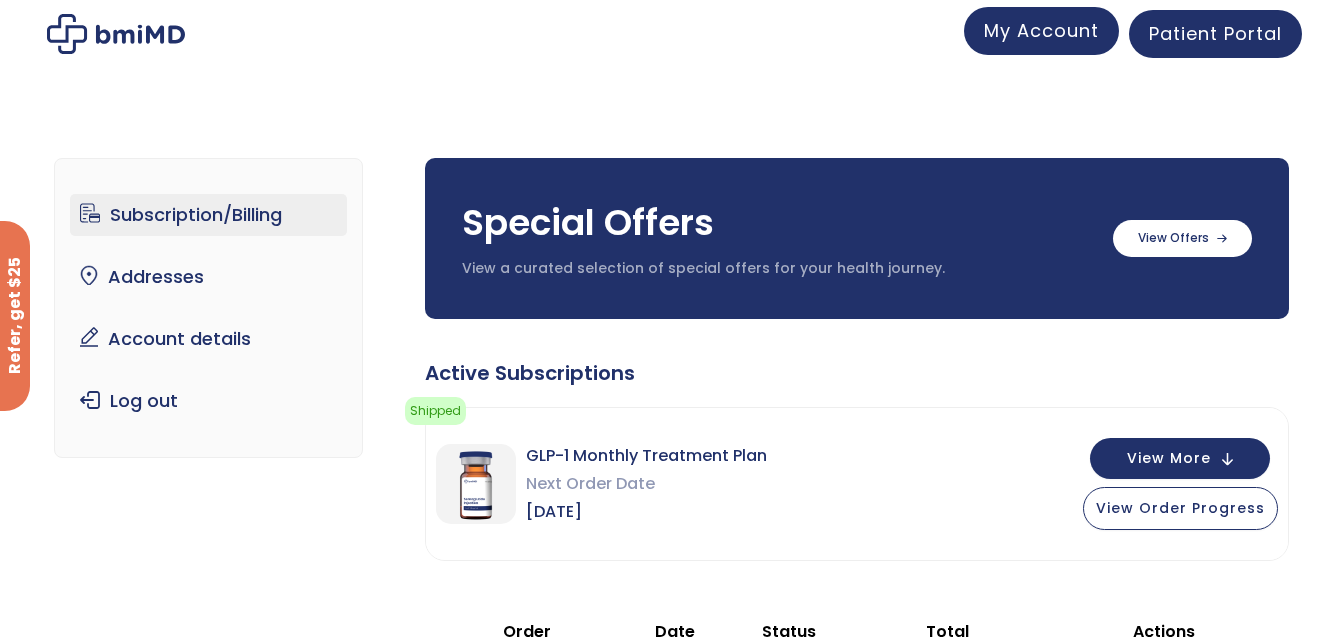 click on "My Account" at bounding box center (1041, 31) 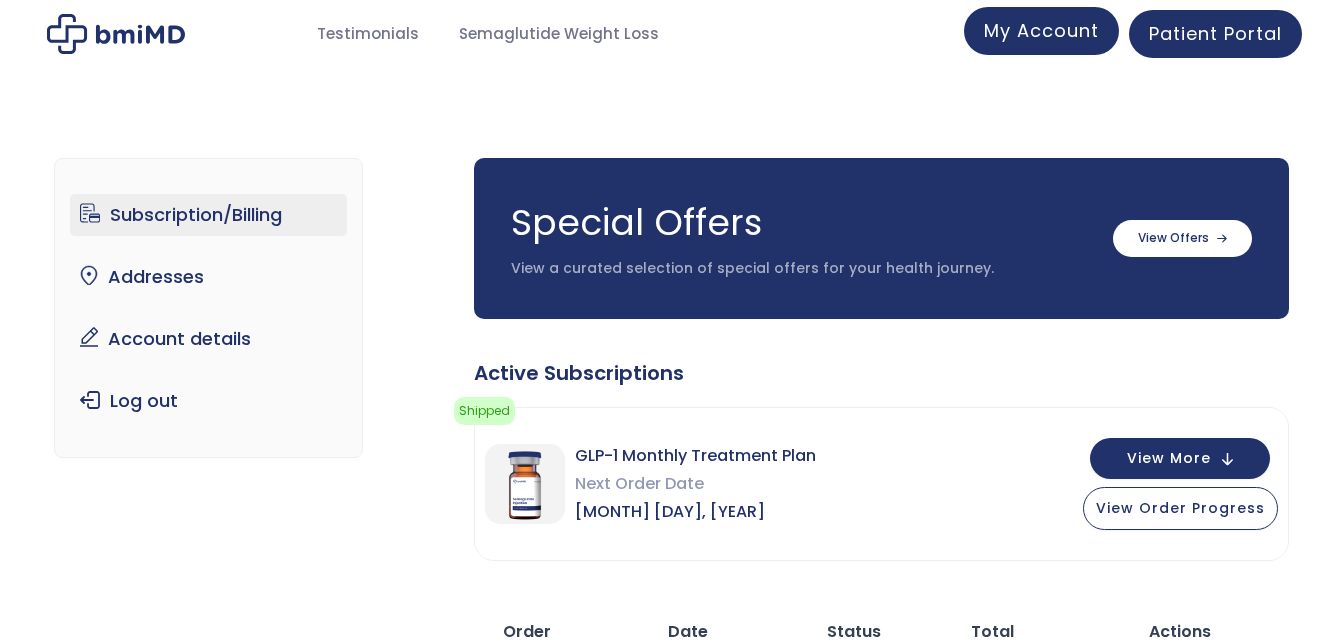 scroll, scrollTop: 0, scrollLeft: 0, axis: both 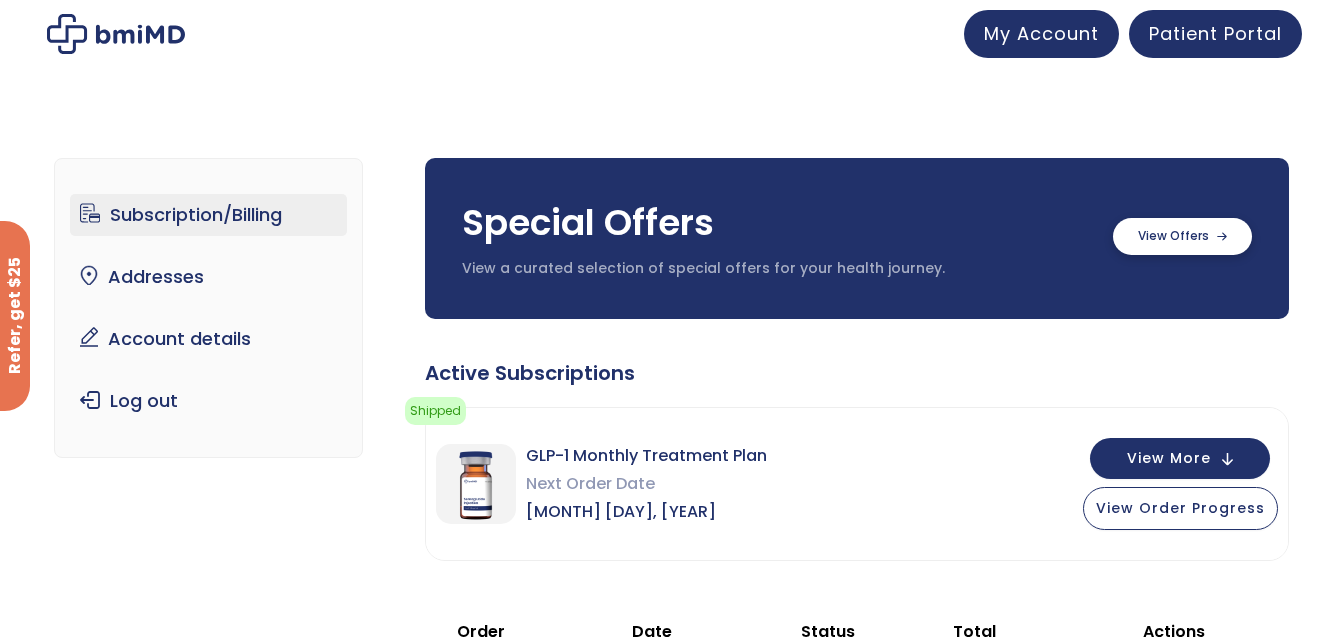 click at bounding box center [1182, 236] 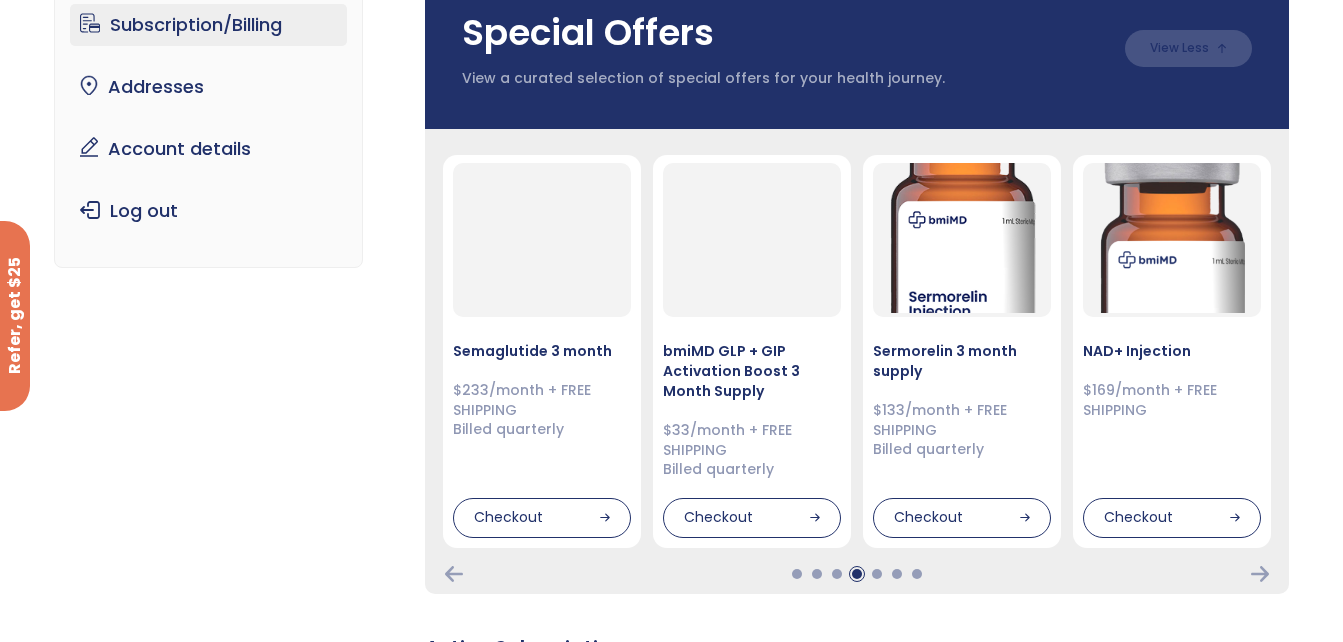 scroll, scrollTop: 194, scrollLeft: 0, axis: vertical 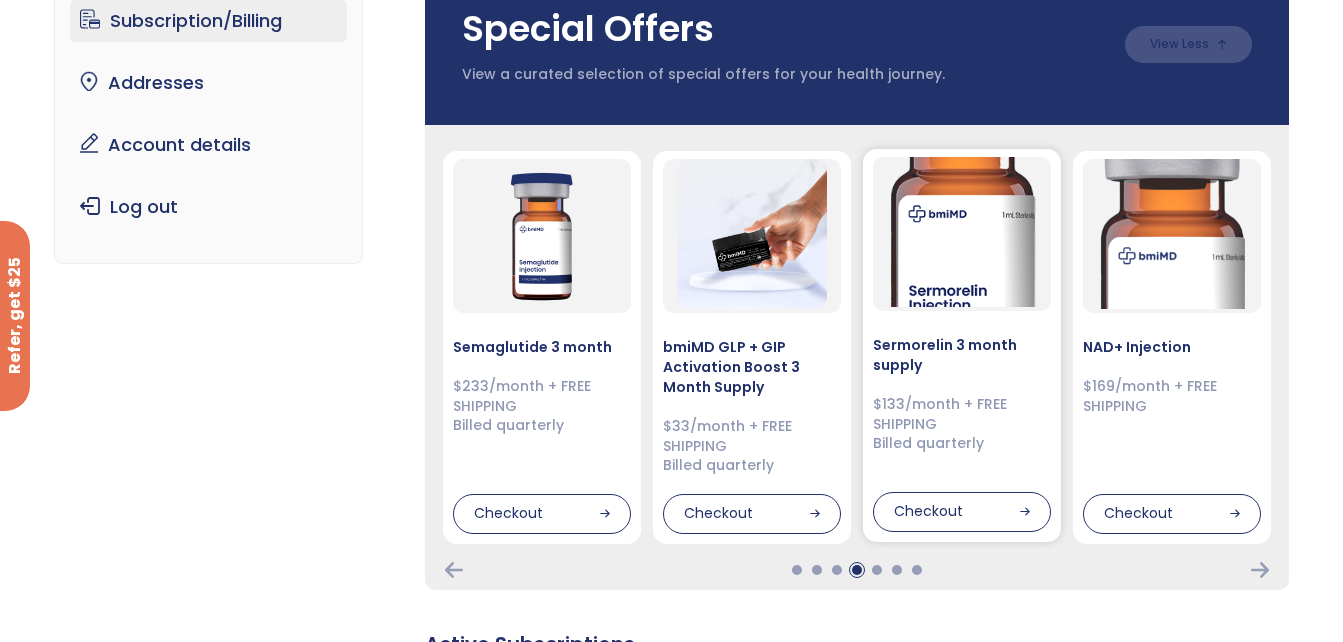 click on "Sermorelin 3 month supply" at bounding box center (962, 355) 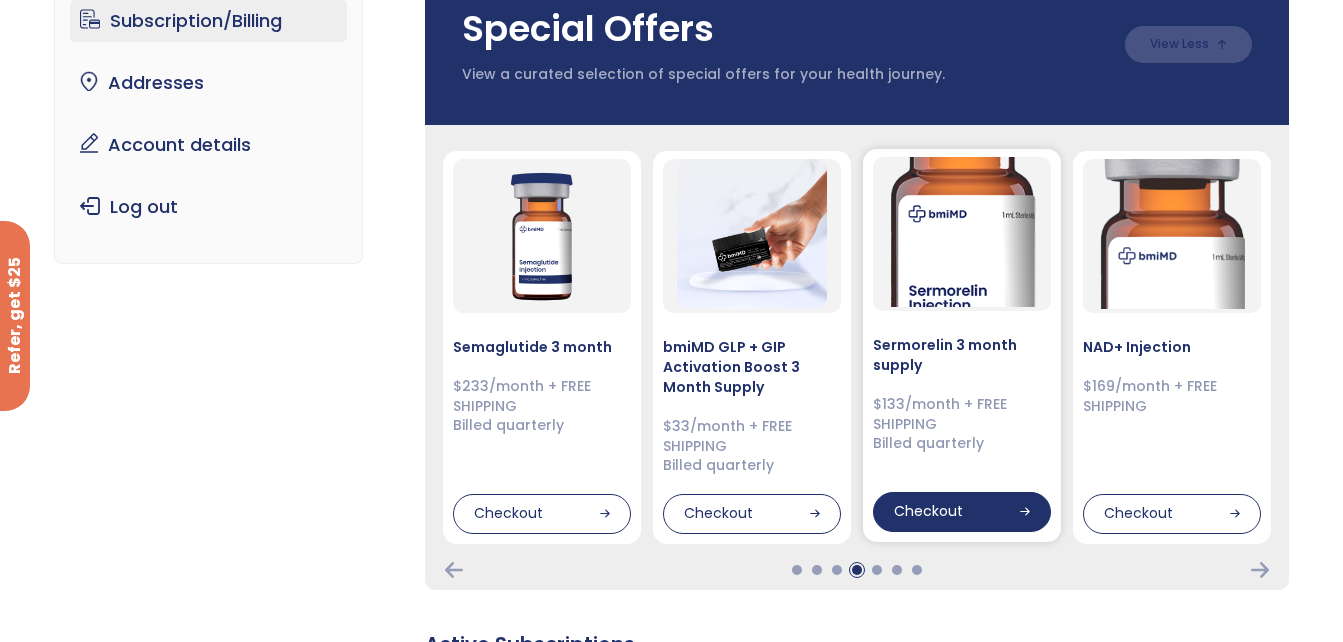 click on "Checkout" at bounding box center (962, 512) 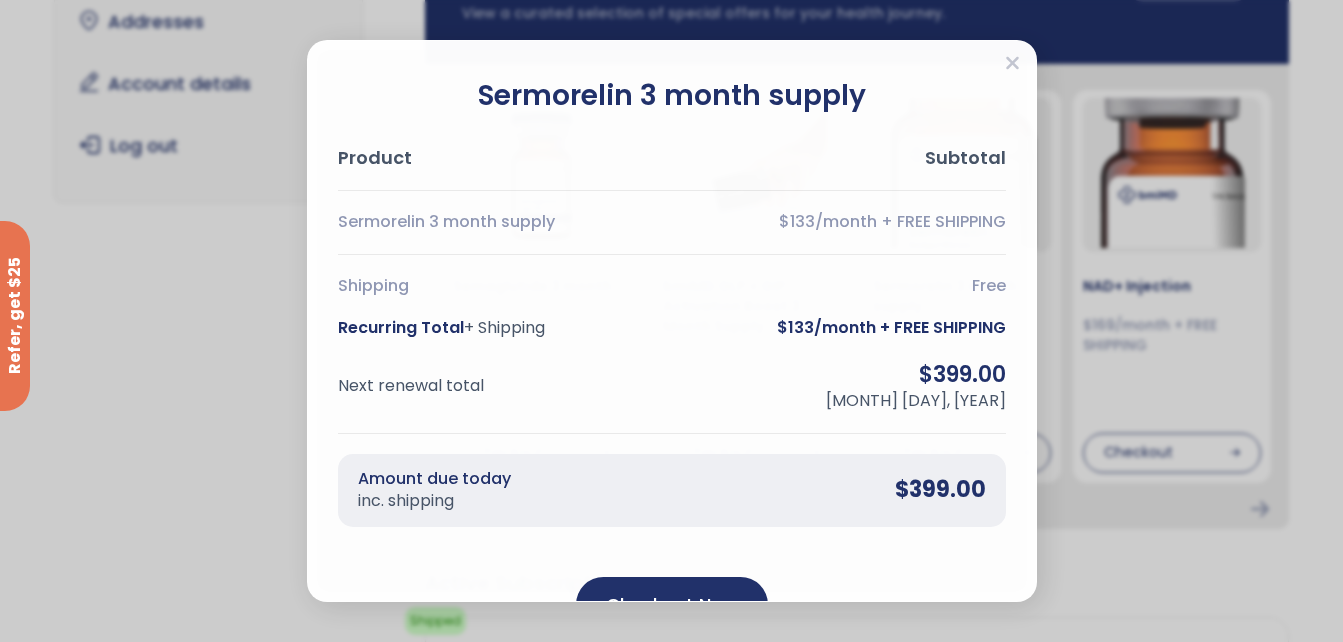 scroll, scrollTop: 256, scrollLeft: 0, axis: vertical 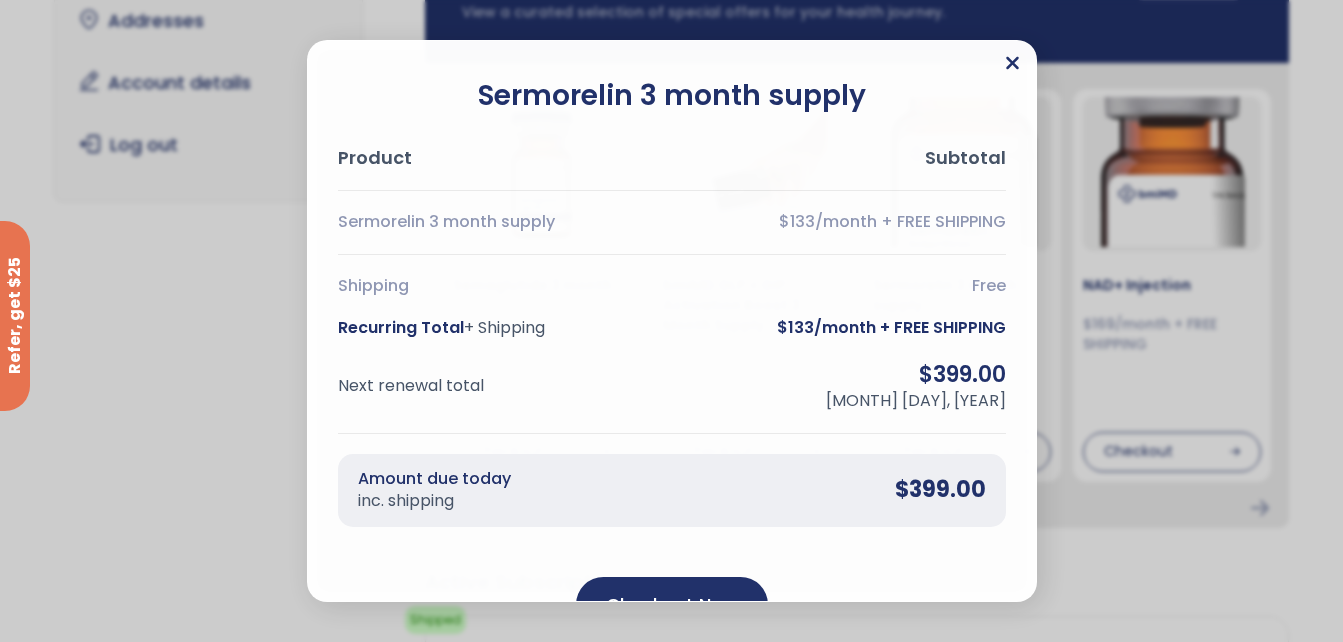 click at bounding box center (1012, 66) 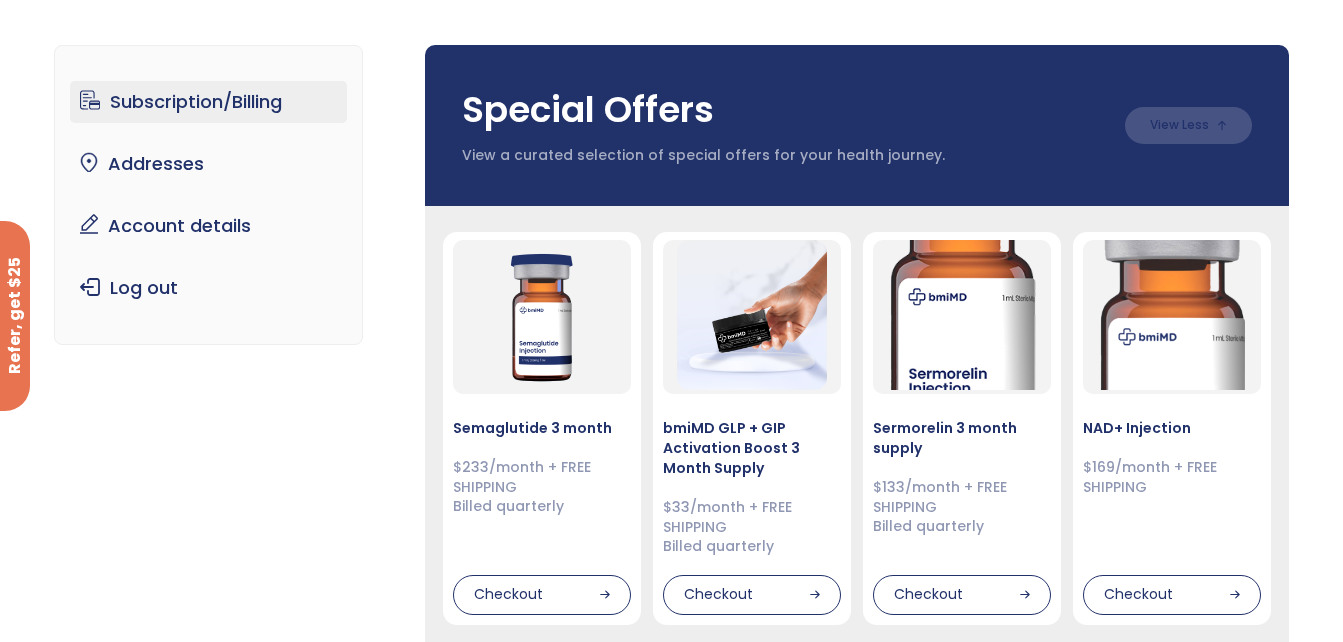 scroll, scrollTop: 112, scrollLeft: 0, axis: vertical 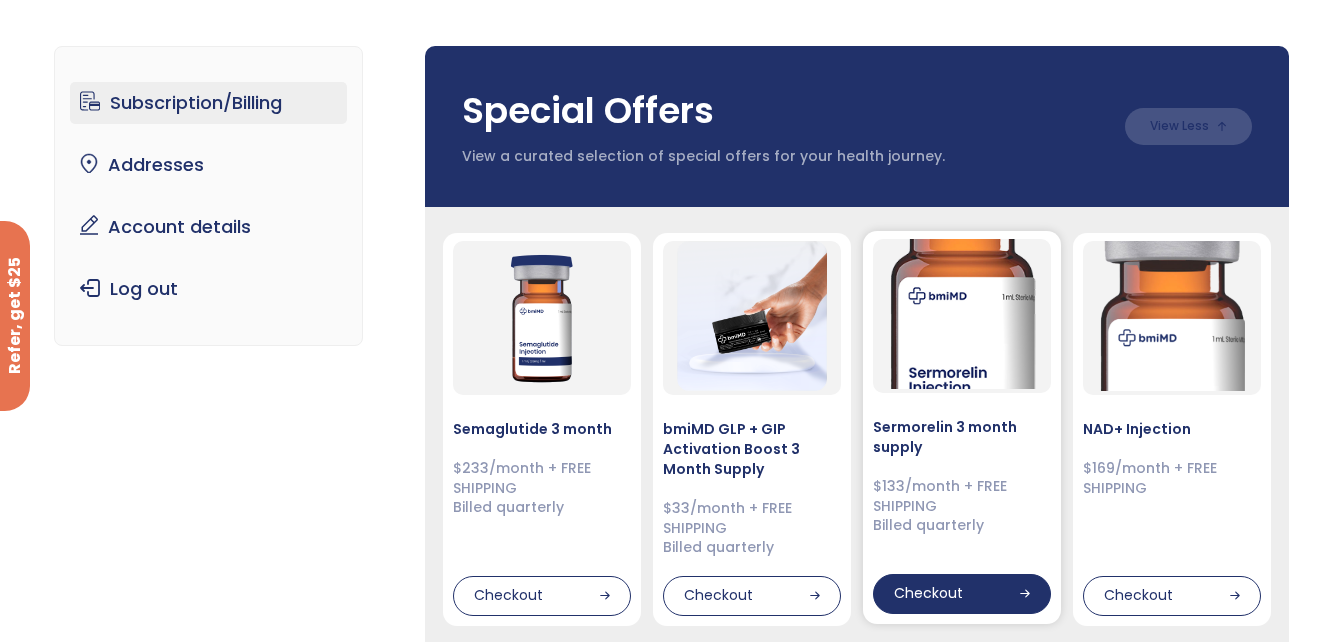 click on "Checkout" at bounding box center (962, 594) 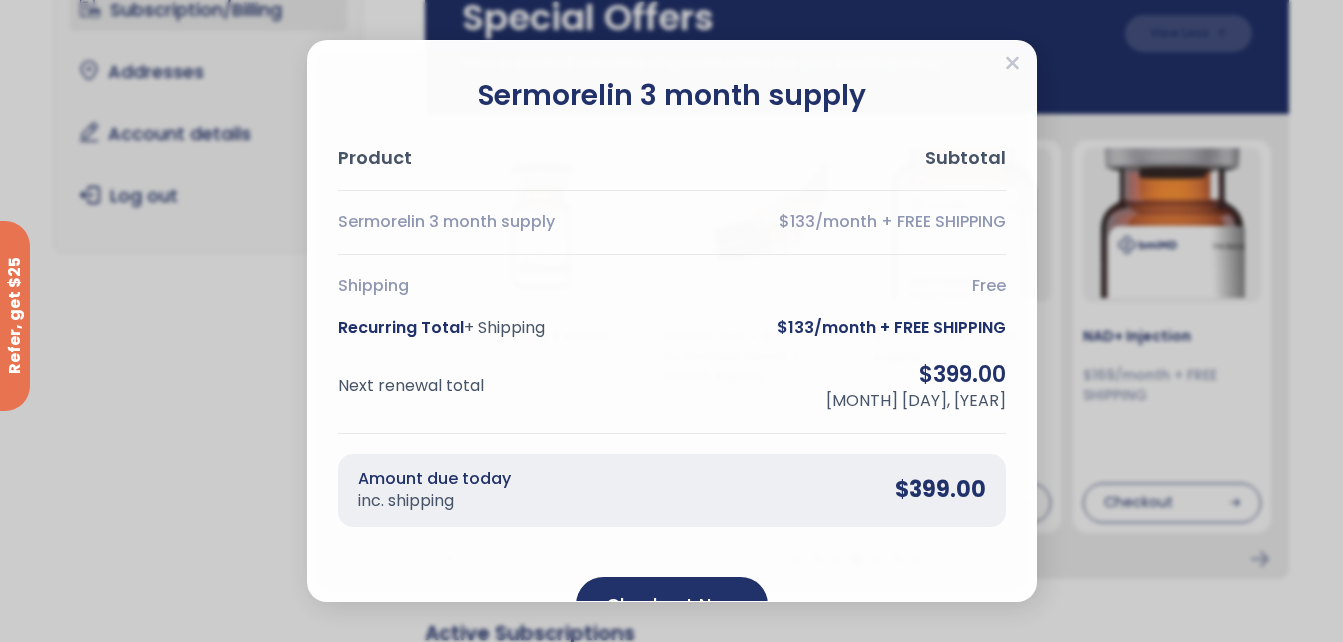 scroll, scrollTop: 318, scrollLeft: 0, axis: vertical 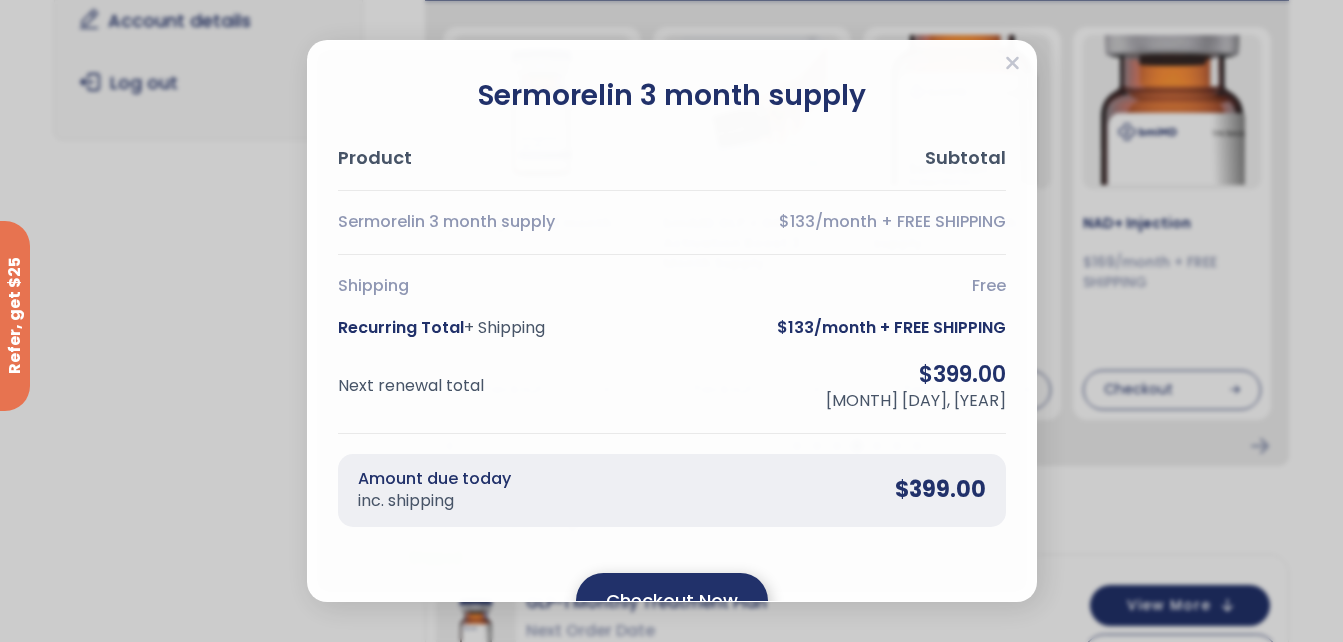 click on "Checkout Now" at bounding box center (672, 600) 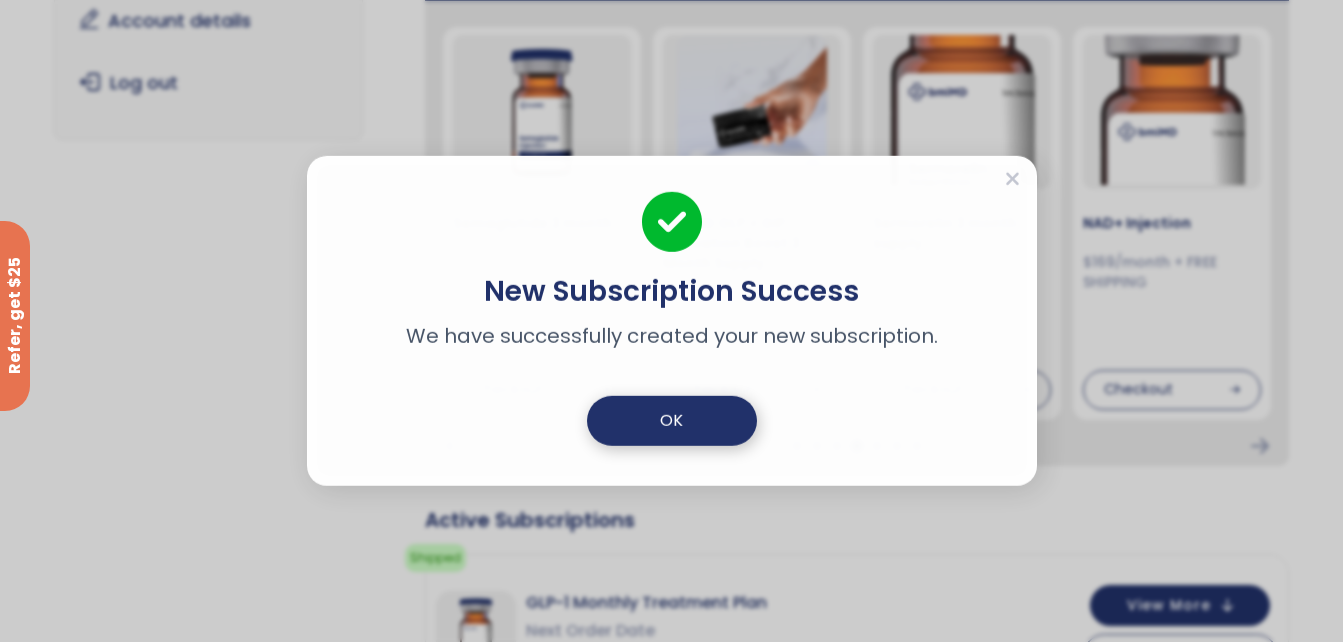 click on "OK" at bounding box center [672, 420] 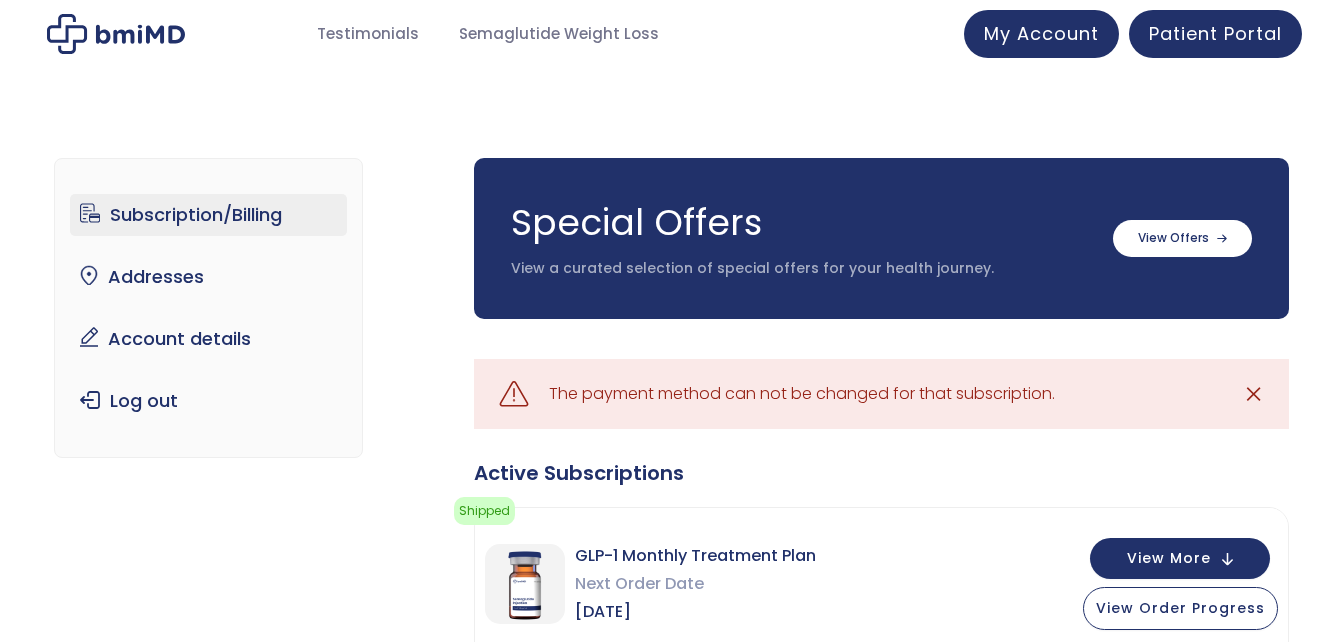 scroll, scrollTop: 0, scrollLeft: 0, axis: both 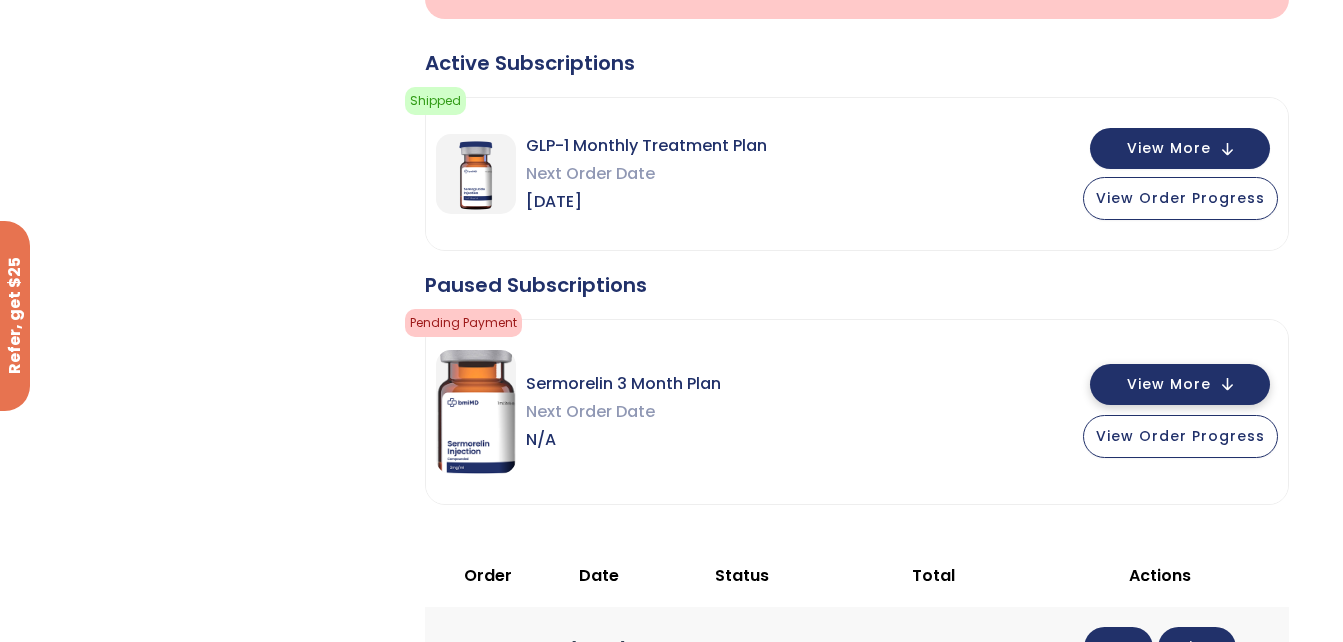 click on "View More" at bounding box center (1169, 384) 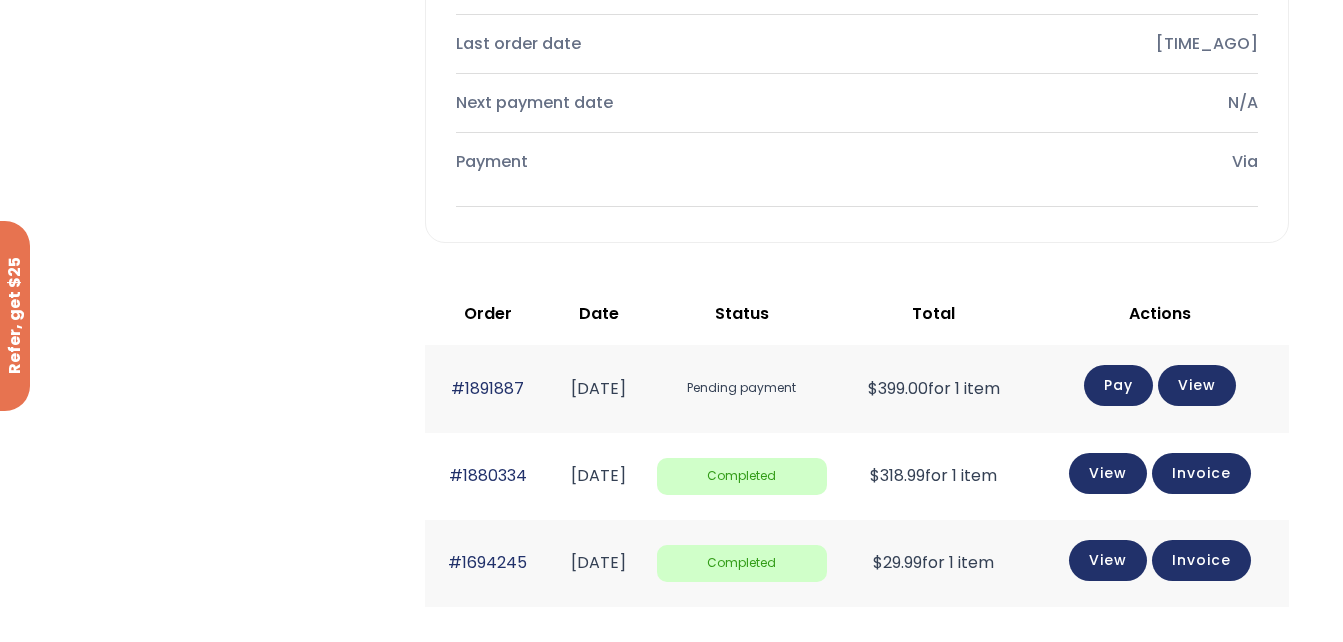 scroll, scrollTop: 1482, scrollLeft: 0, axis: vertical 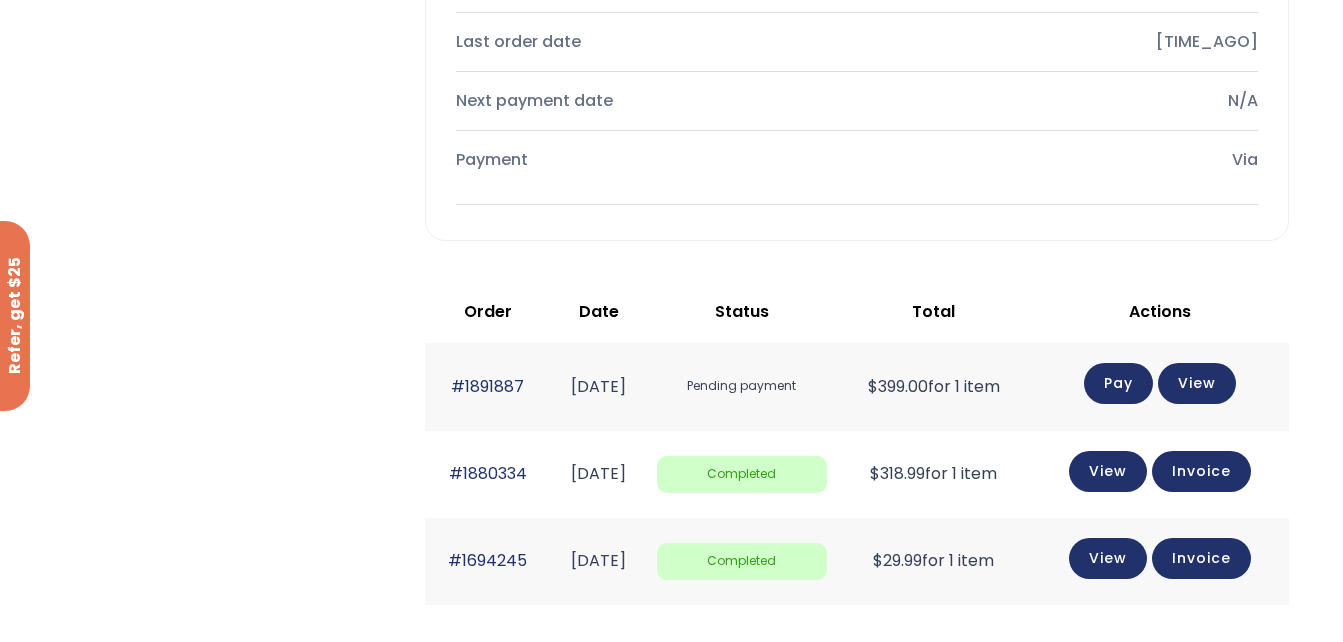 click on "Pay" 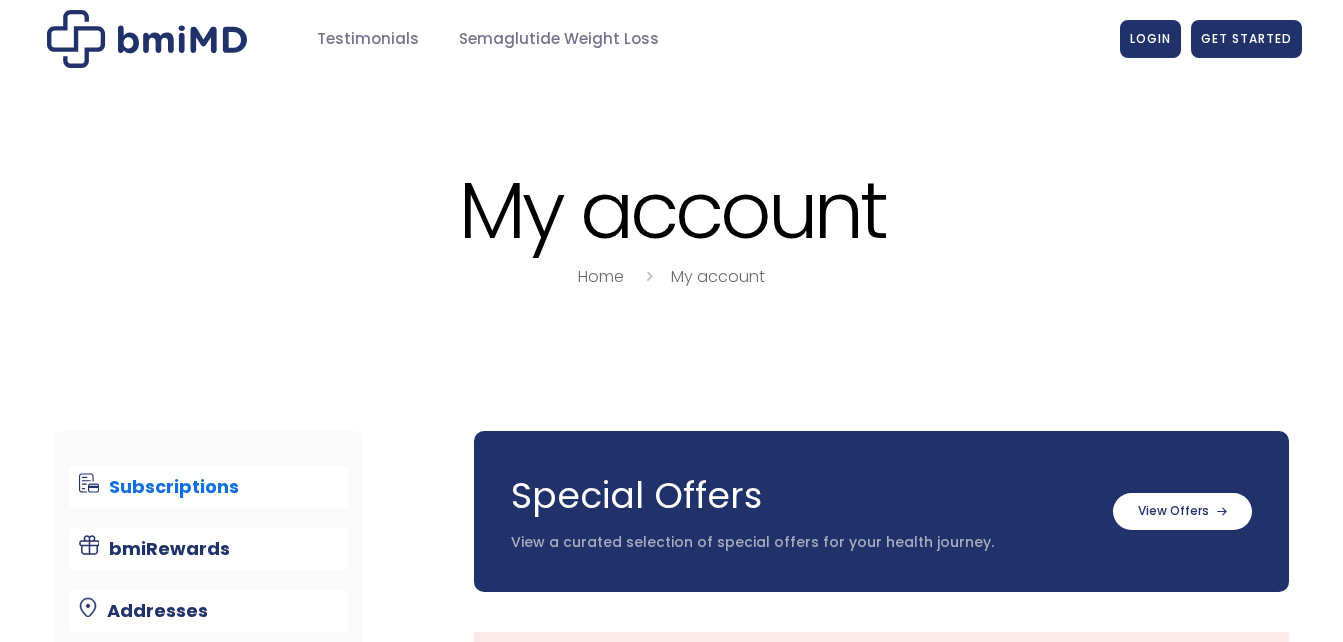 scroll, scrollTop: 0, scrollLeft: 0, axis: both 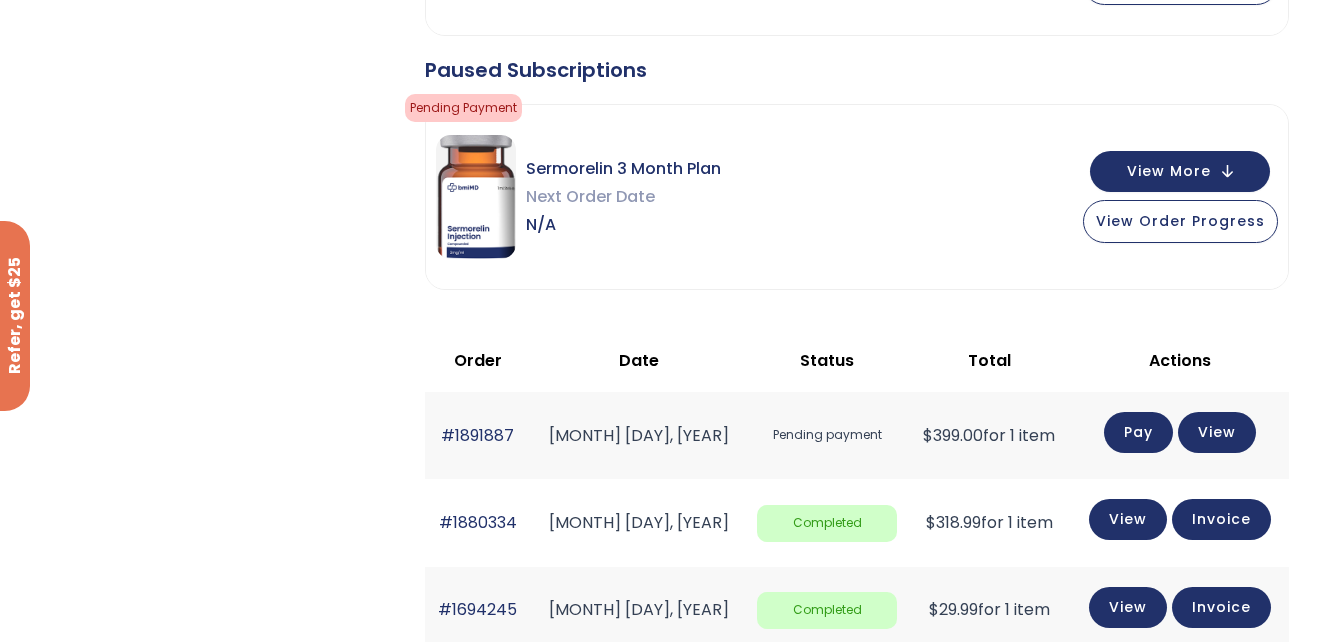 click on "Pay" 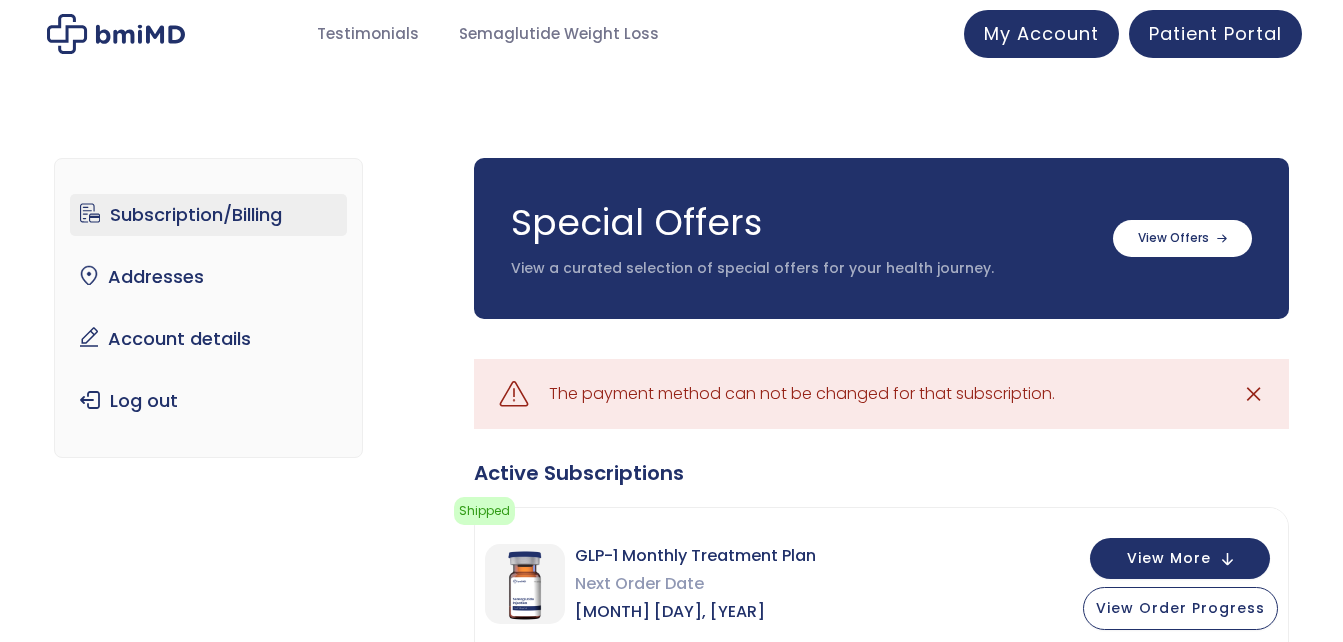 scroll, scrollTop: 0, scrollLeft: 0, axis: both 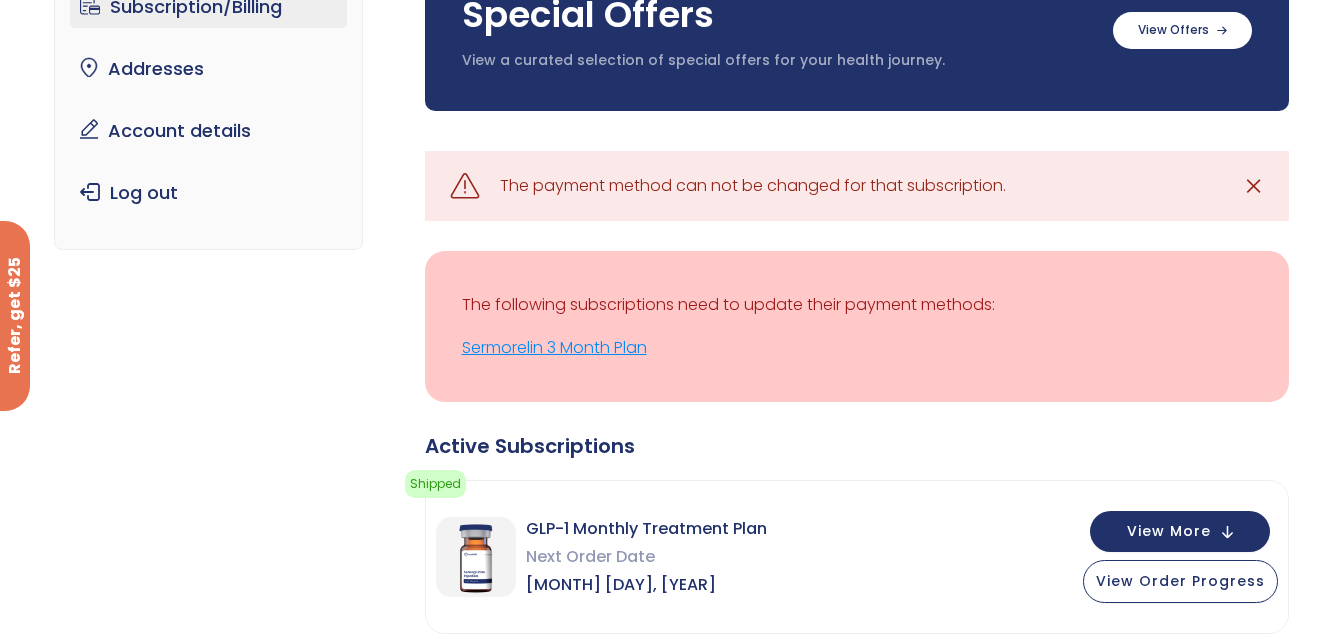 click on "Sermorelin 3 Month Plan" at bounding box center [857, 348] 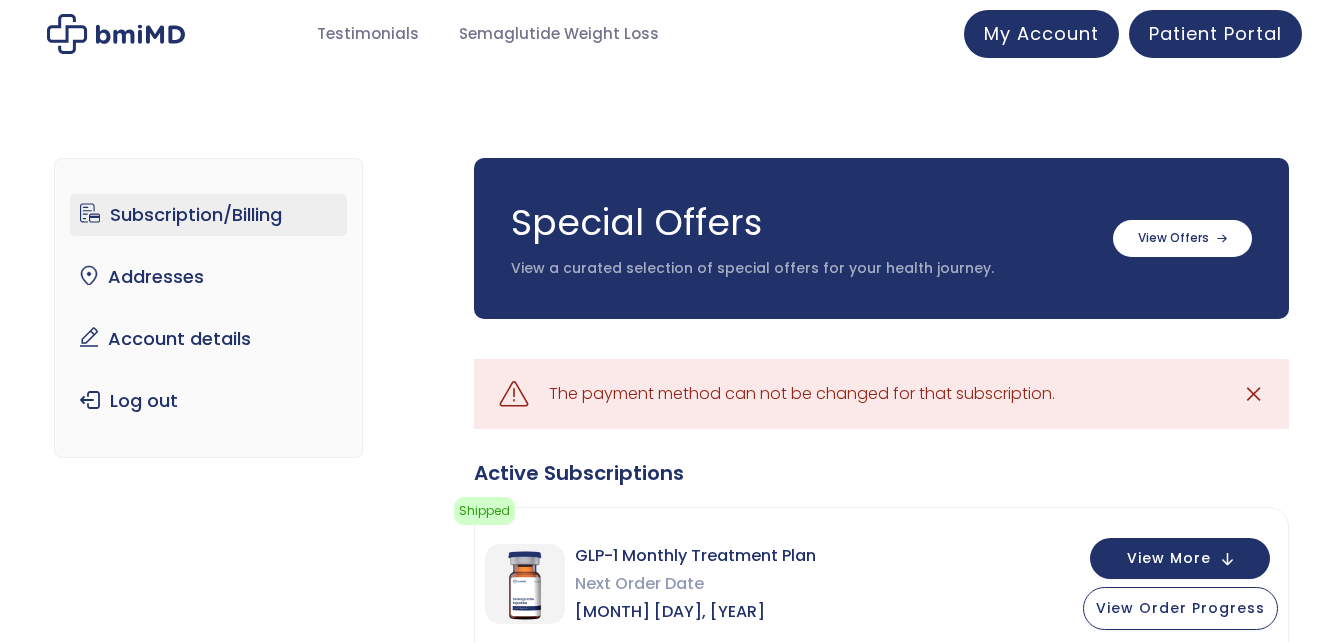 scroll, scrollTop: 0, scrollLeft: 0, axis: both 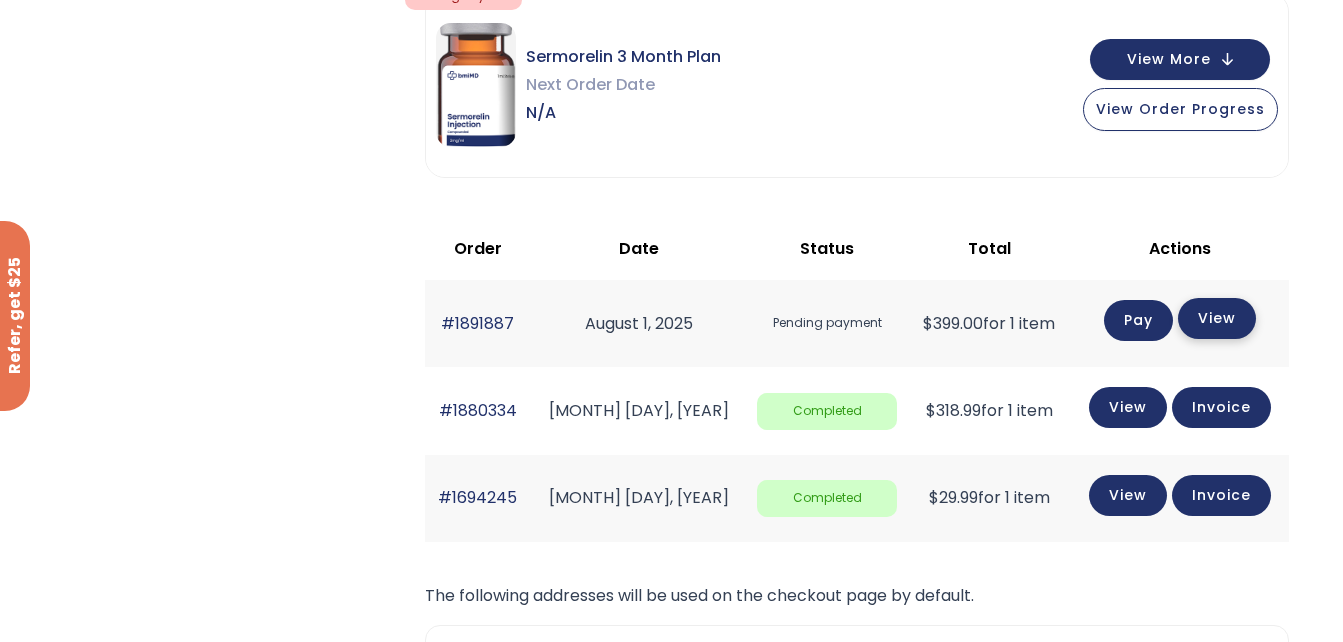click on "View" 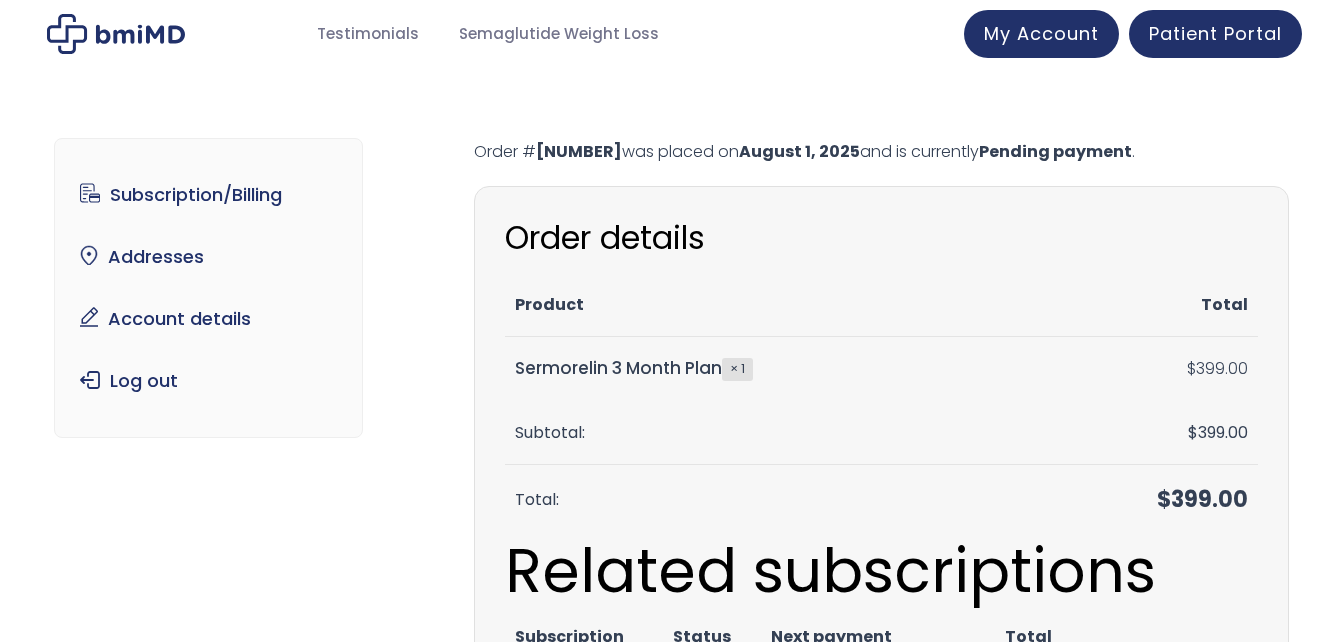 scroll, scrollTop: 0, scrollLeft: 0, axis: both 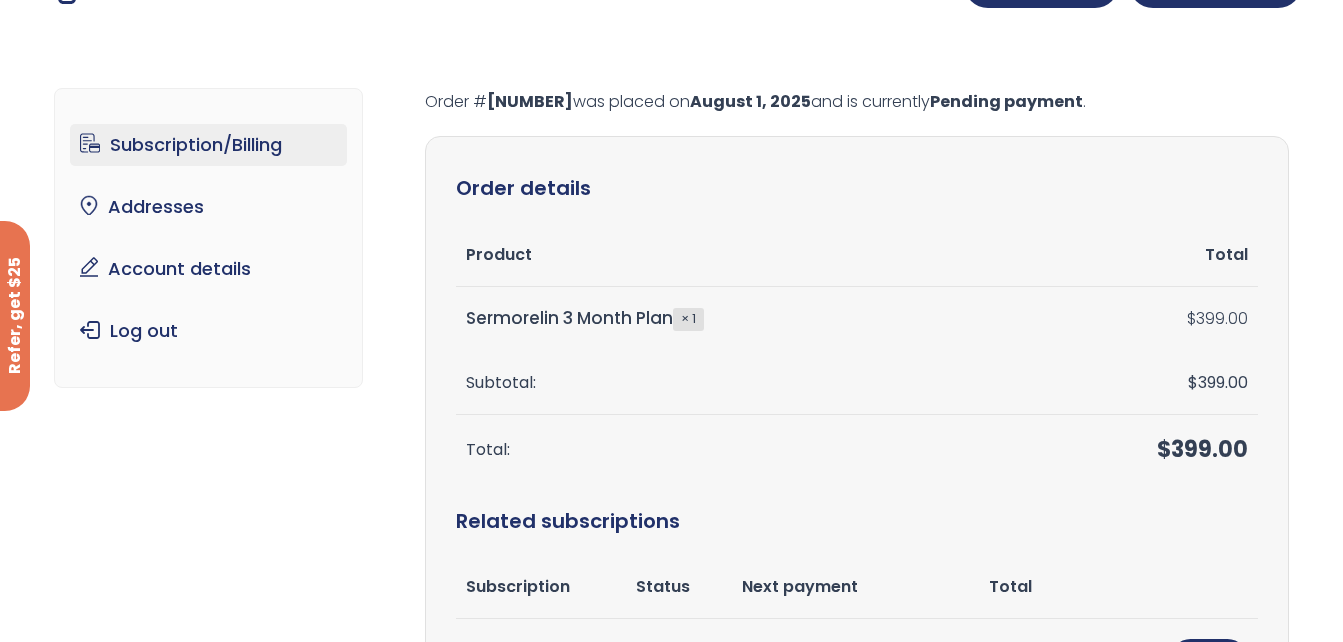 click on "Subscription/Billing" at bounding box center [208, 145] 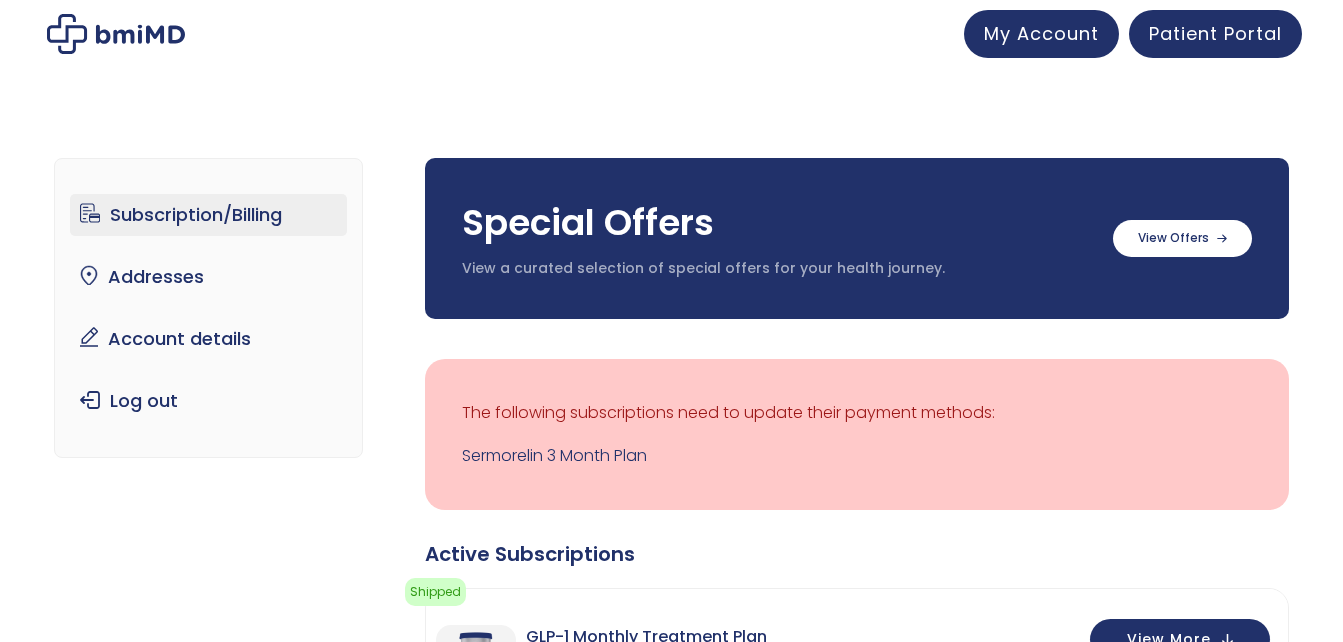 scroll, scrollTop: 0, scrollLeft: 0, axis: both 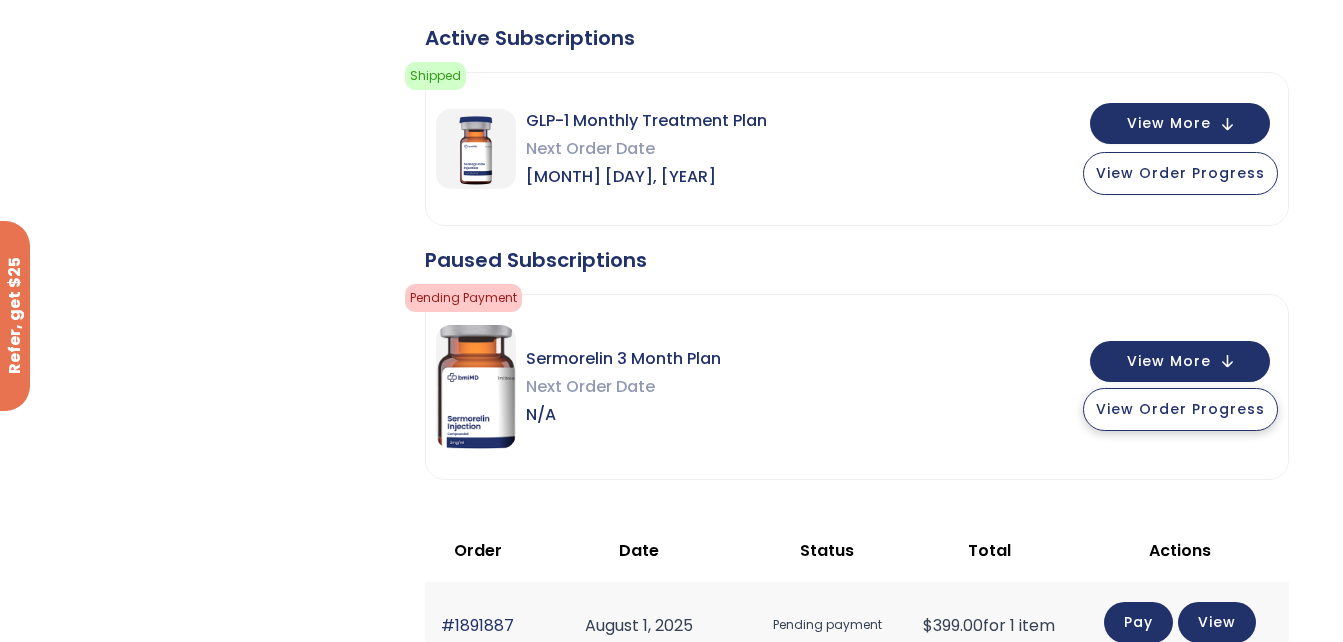 click on "View Order Progress" at bounding box center (1180, 409) 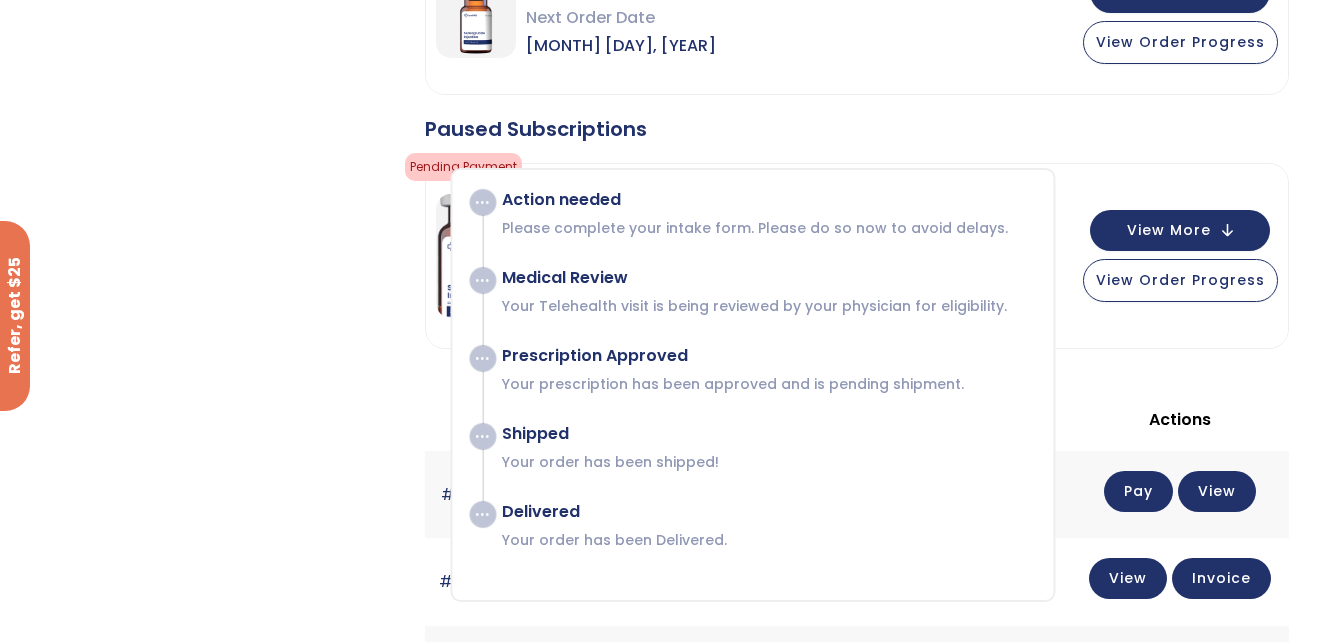 scroll, scrollTop: 648, scrollLeft: 0, axis: vertical 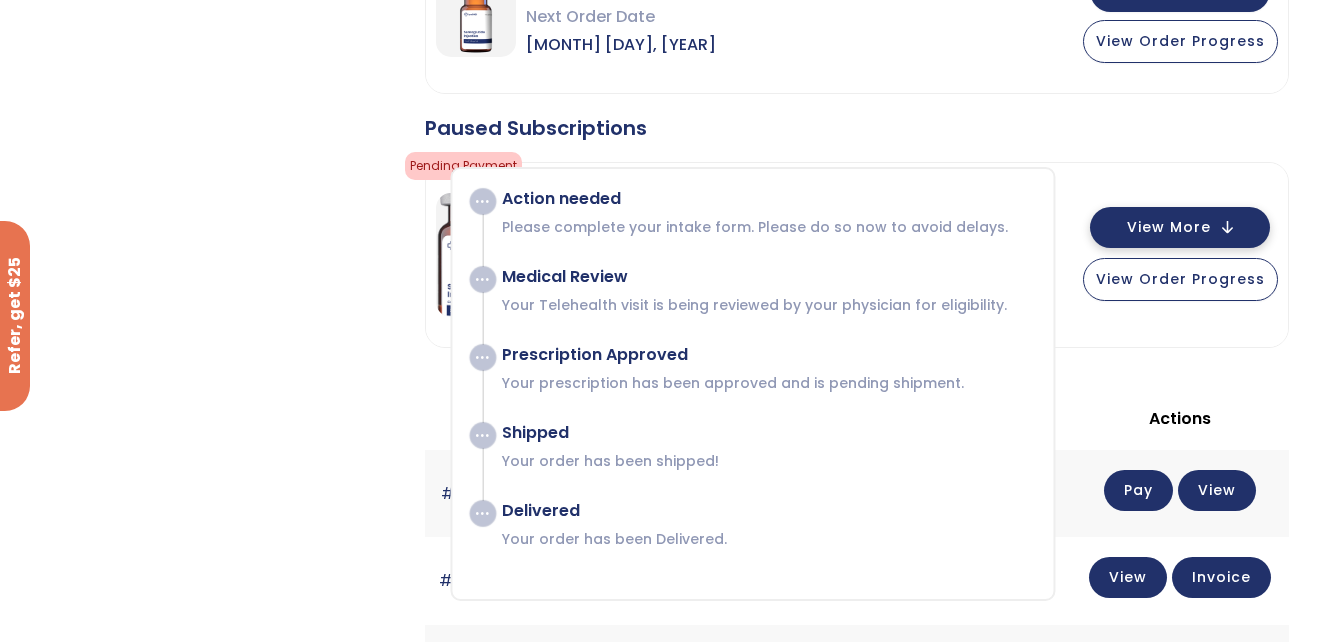 click on "View More" at bounding box center (1169, 227) 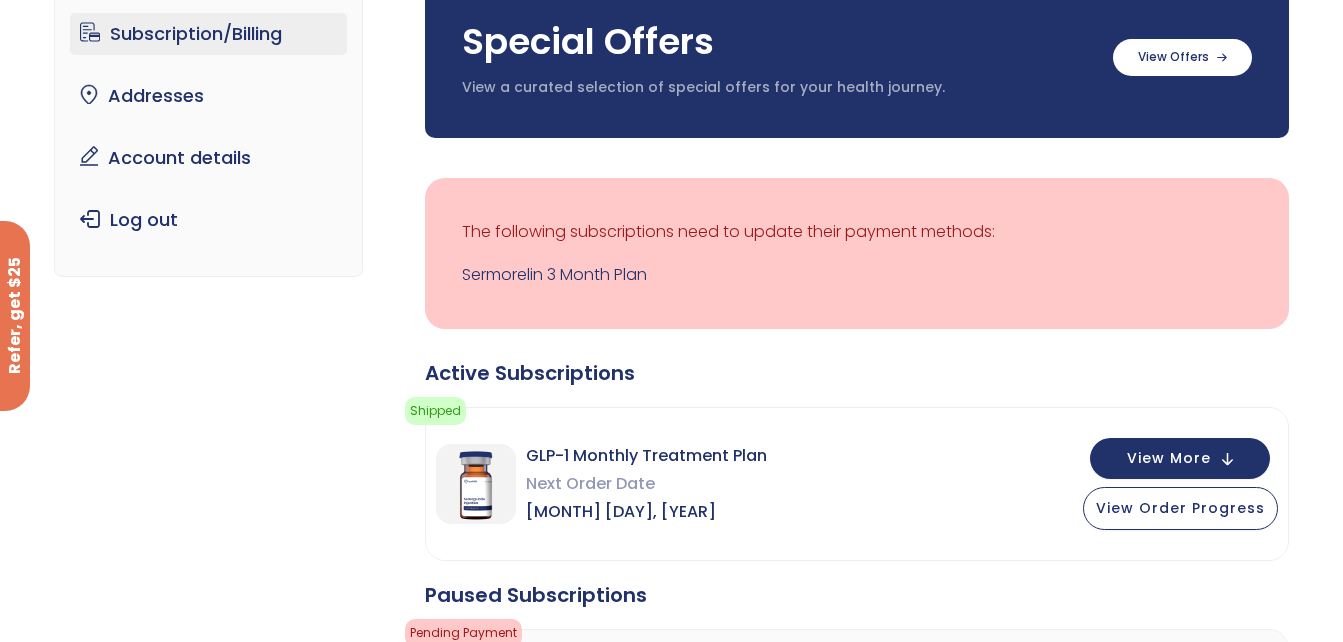 scroll, scrollTop: 0, scrollLeft: 0, axis: both 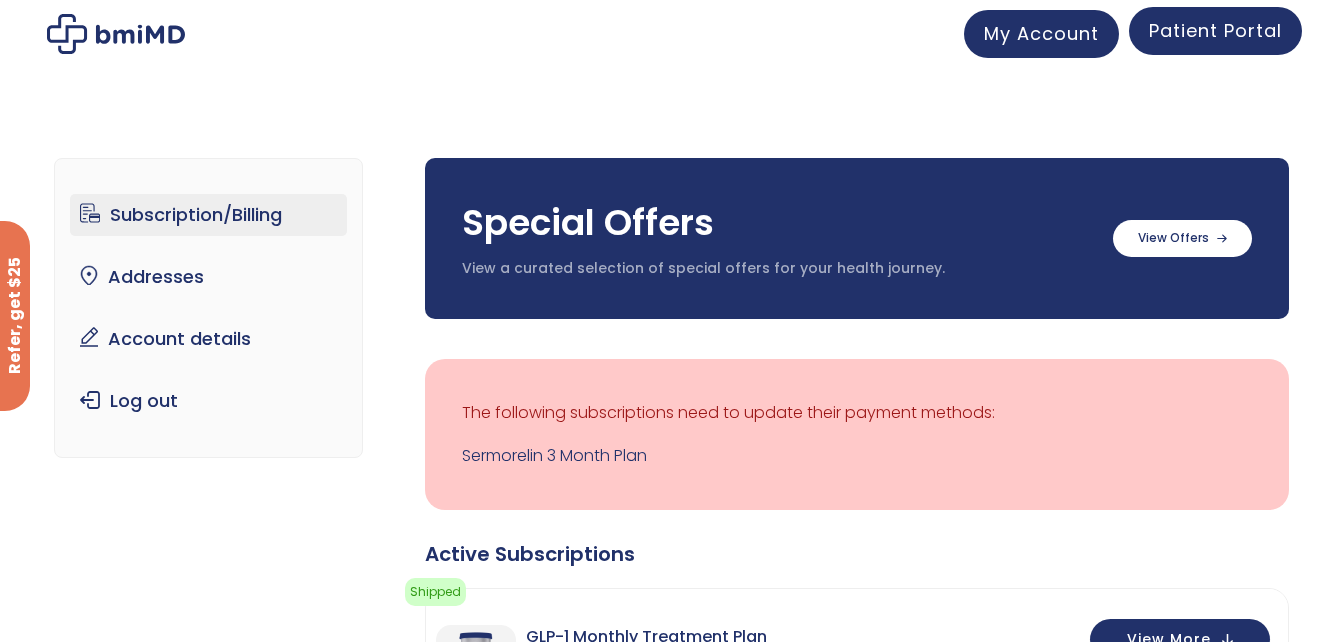 click on "Patient Portal" at bounding box center (1215, 31) 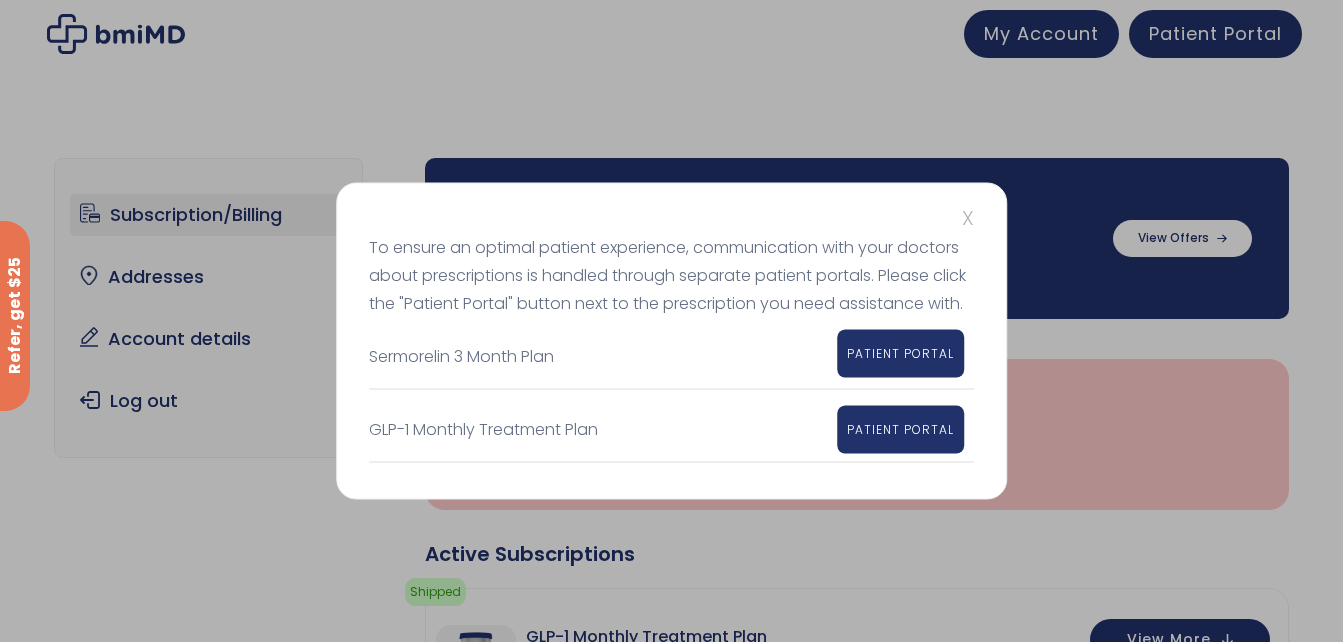 click on "PATIENT PORTAL" at bounding box center [900, 353] 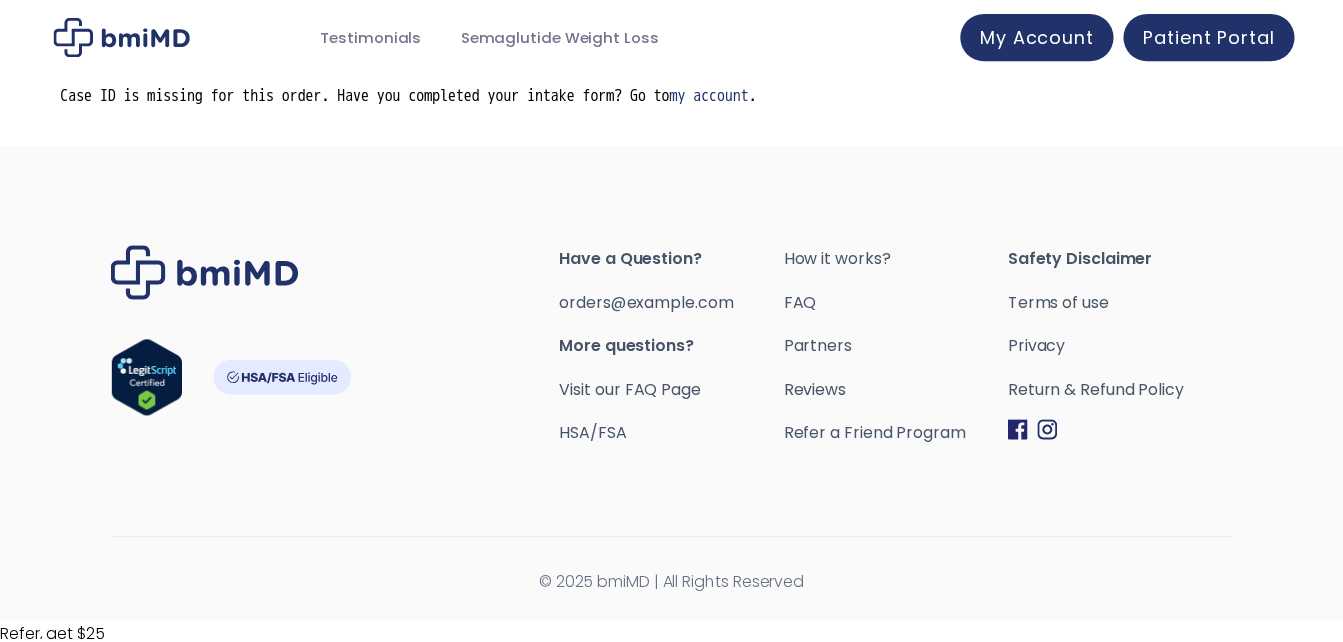 scroll, scrollTop: 0, scrollLeft: 0, axis: both 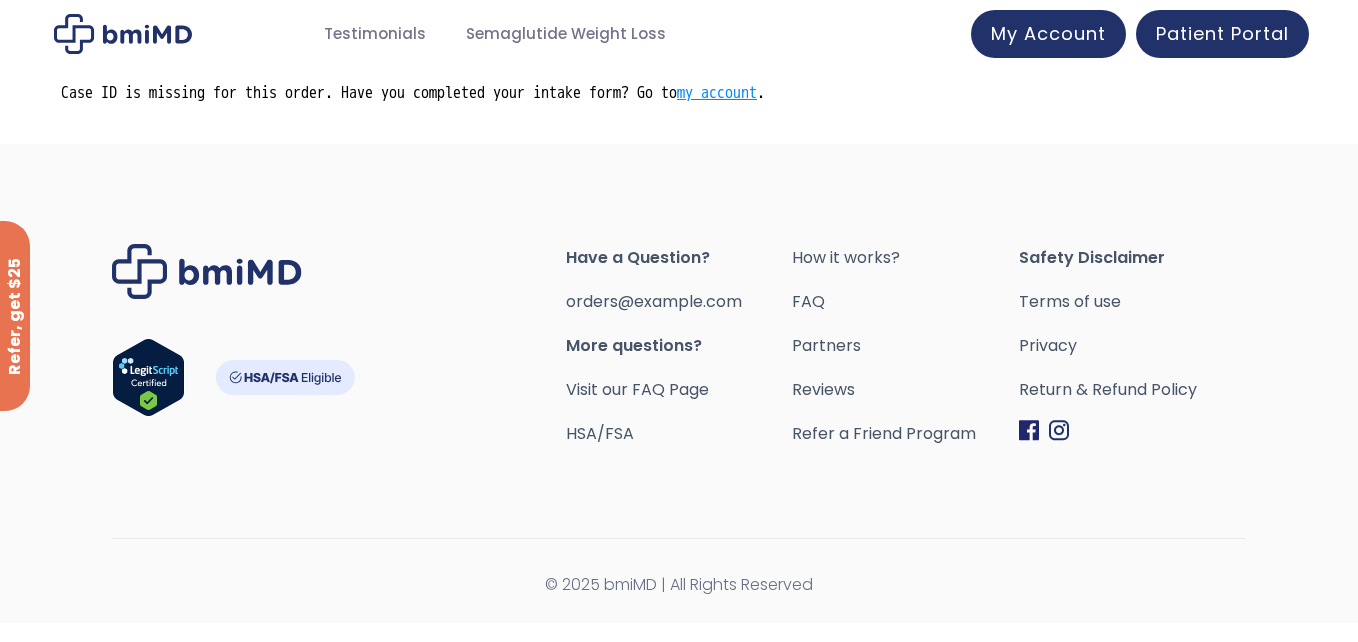 click on "my account" at bounding box center [717, 93] 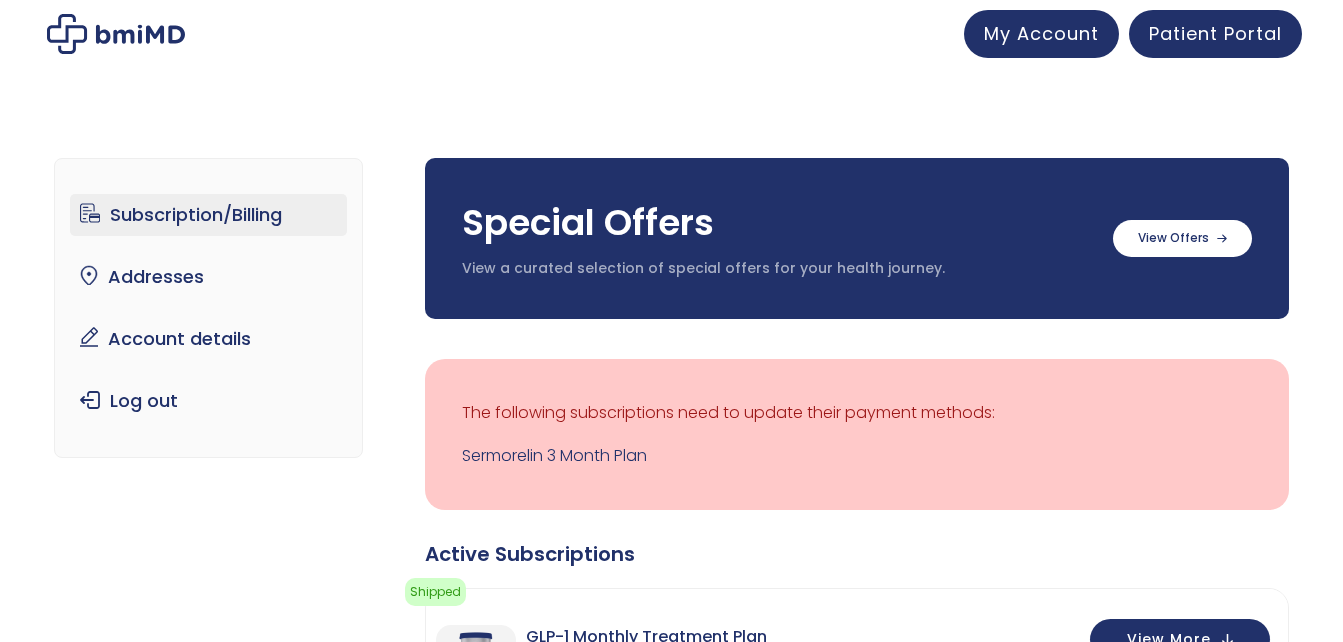 scroll, scrollTop: 0, scrollLeft: 0, axis: both 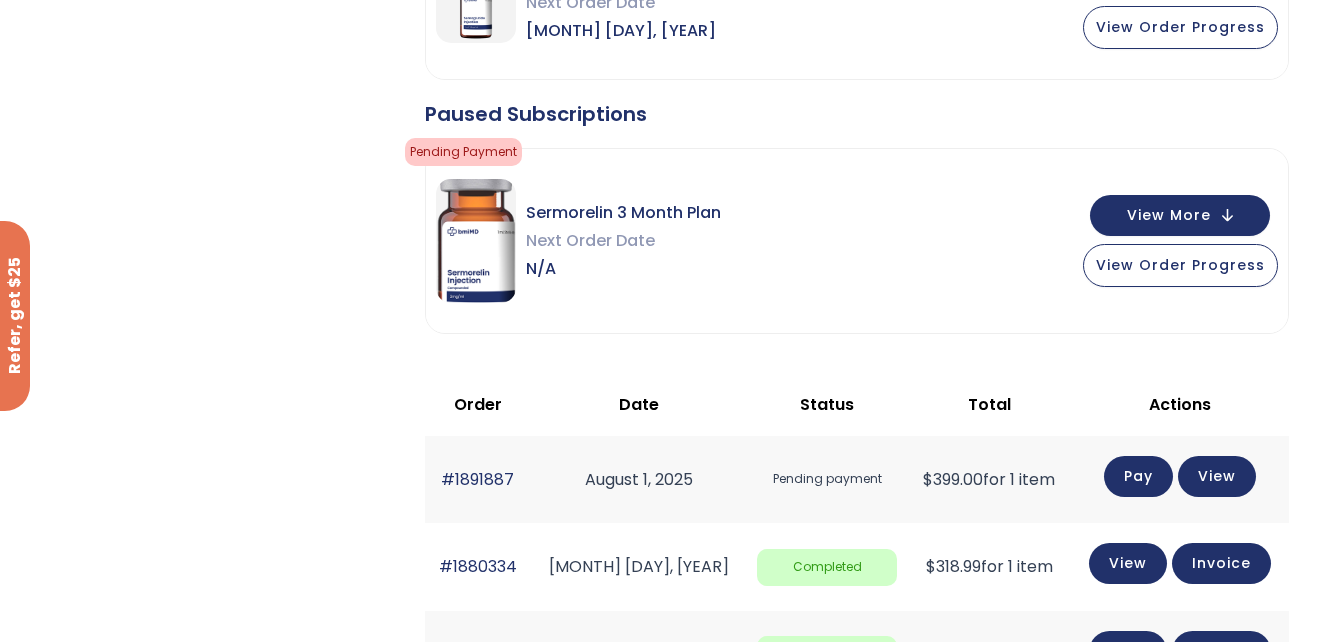 click on "Pay" 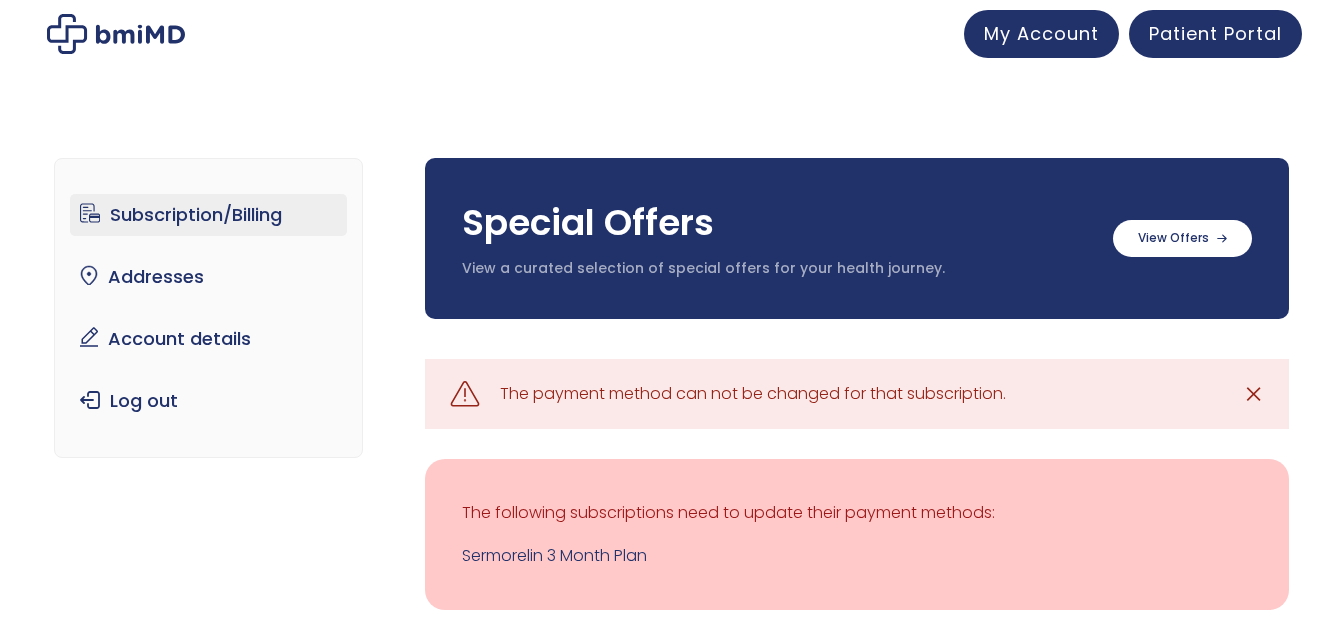 scroll, scrollTop: 0, scrollLeft: 0, axis: both 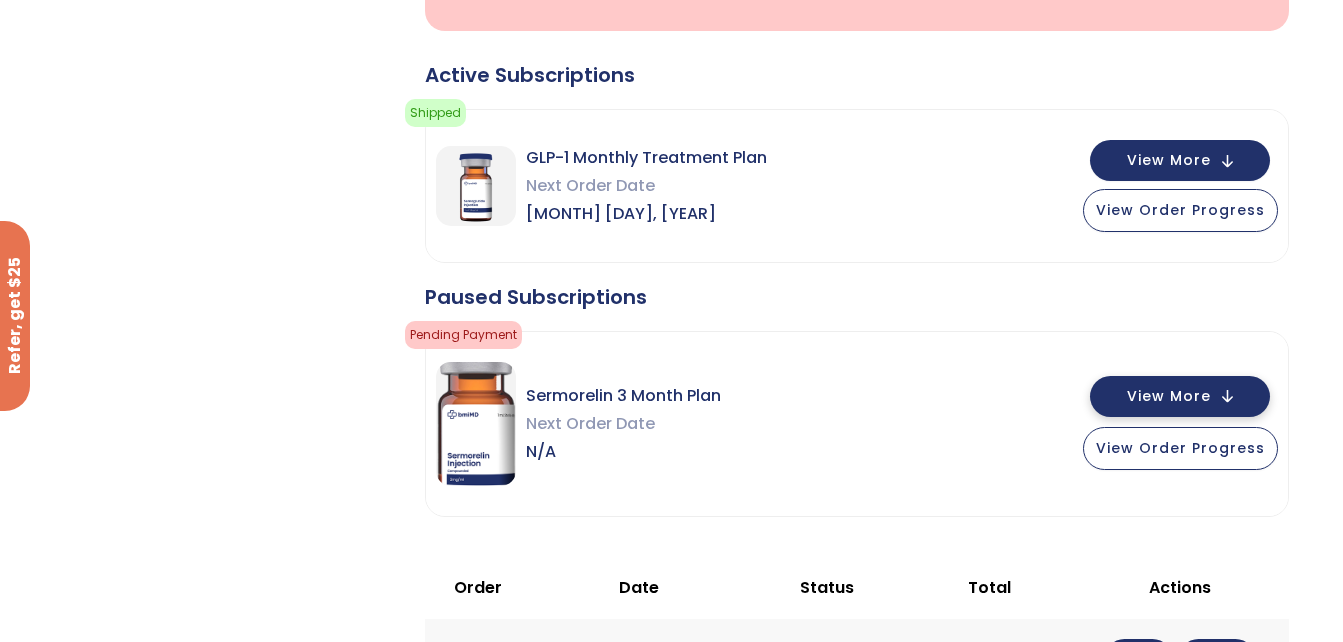 click on "View More" at bounding box center [1169, 396] 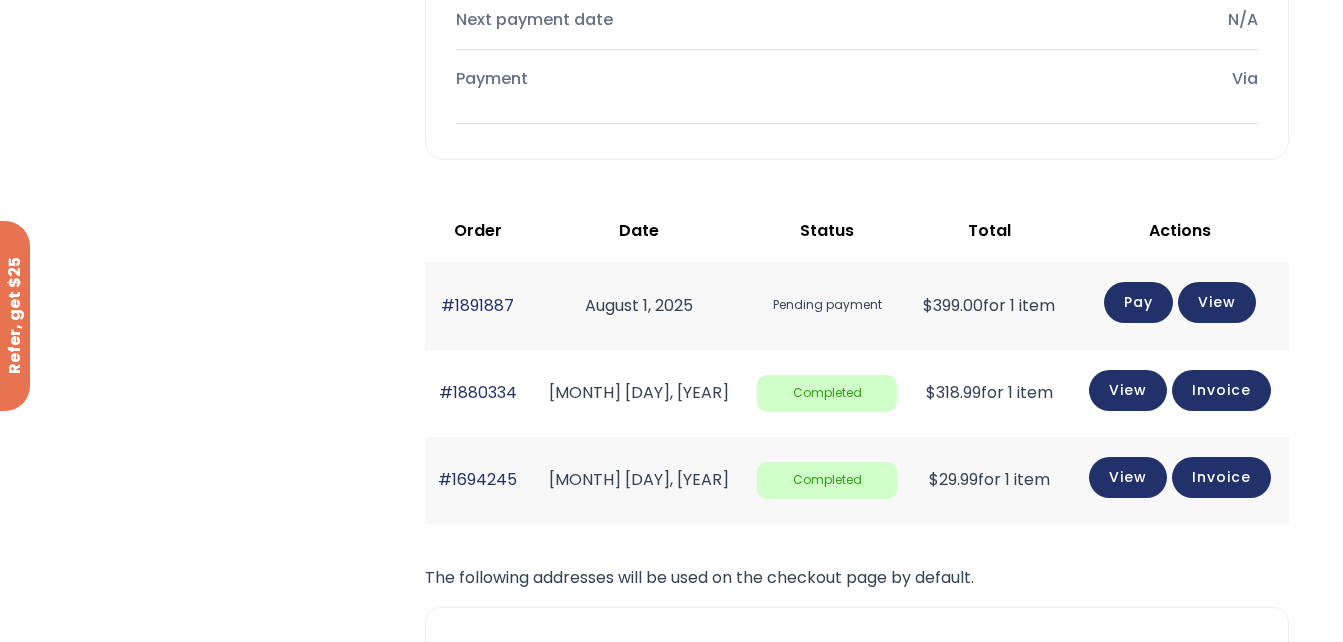 scroll, scrollTop: 1561, scrollLeft: 0, axis: vertical 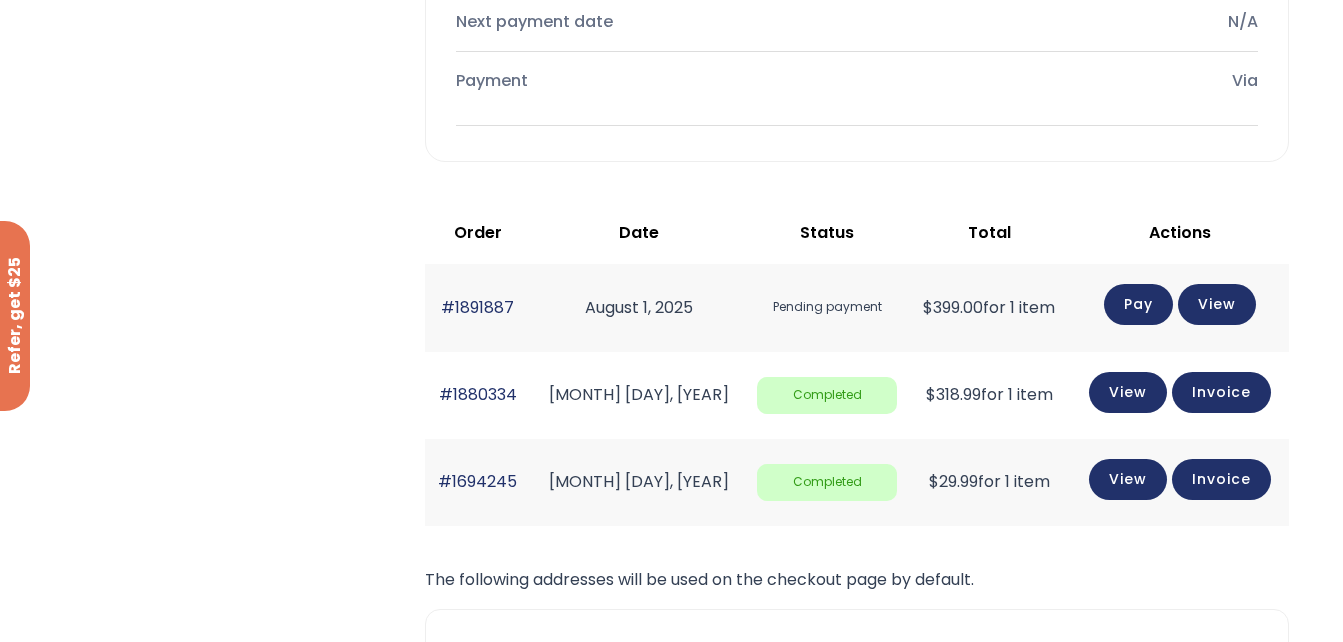 click on "Pay" 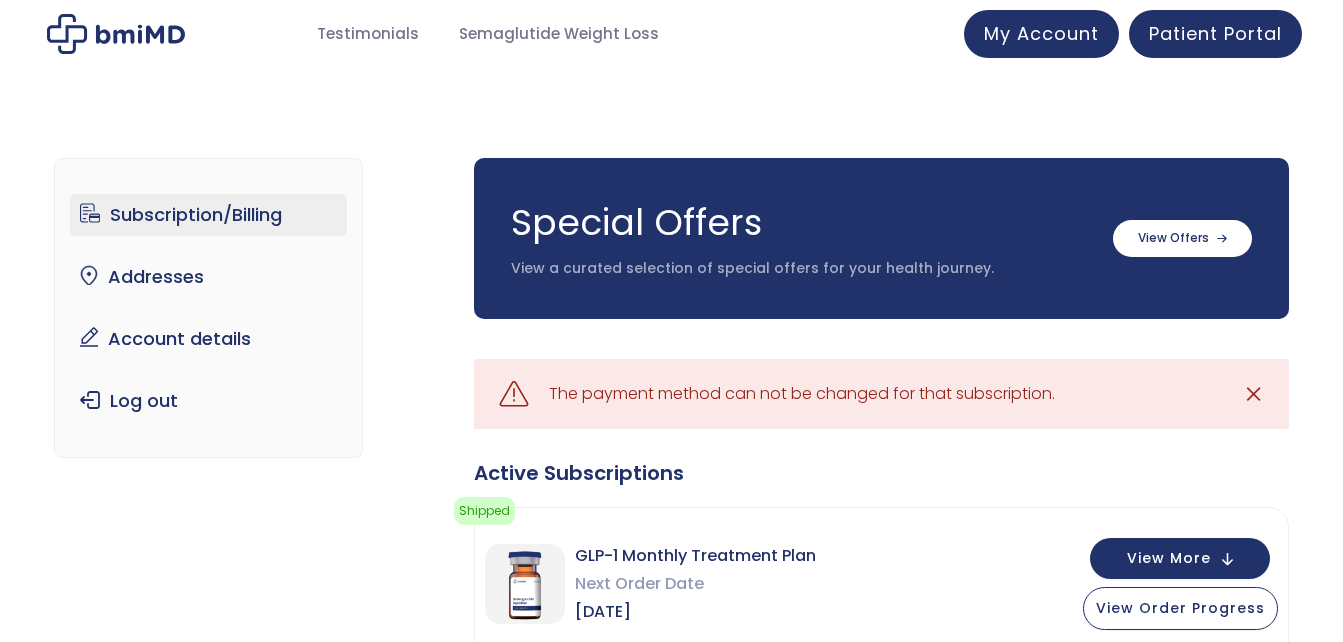 scroll, scrollTop: 0, scrollLeft: 0, axis: both 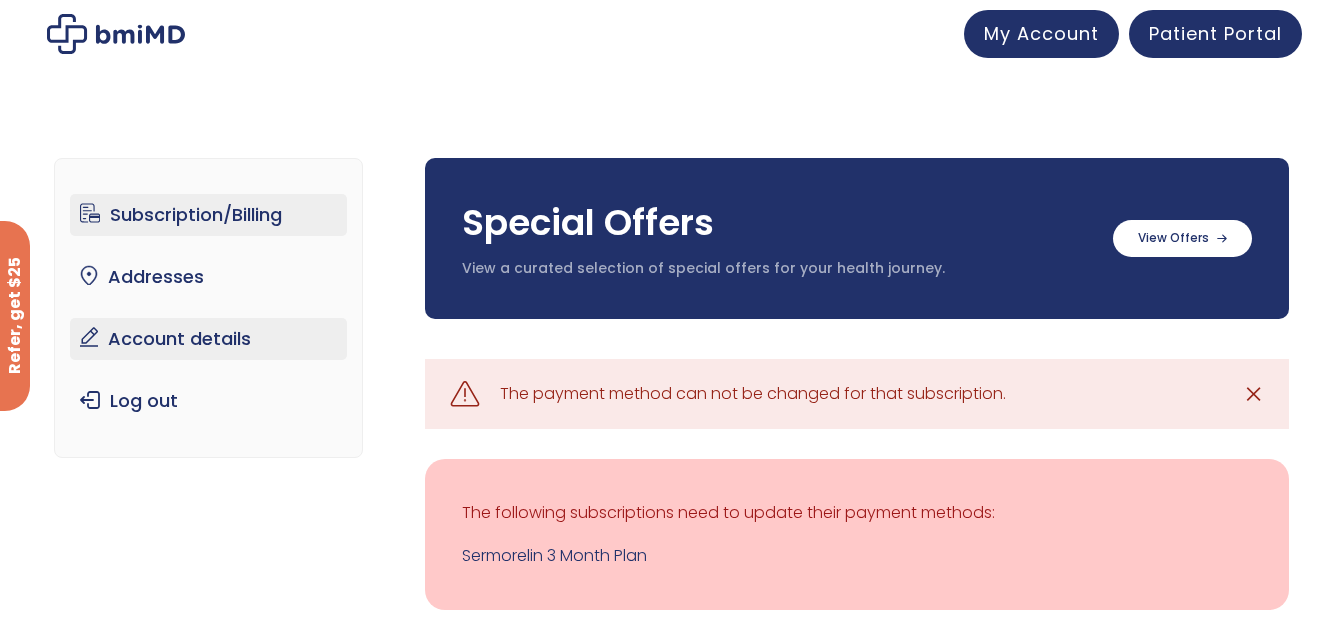 click on "Account details" at bounding box center [208, 339] 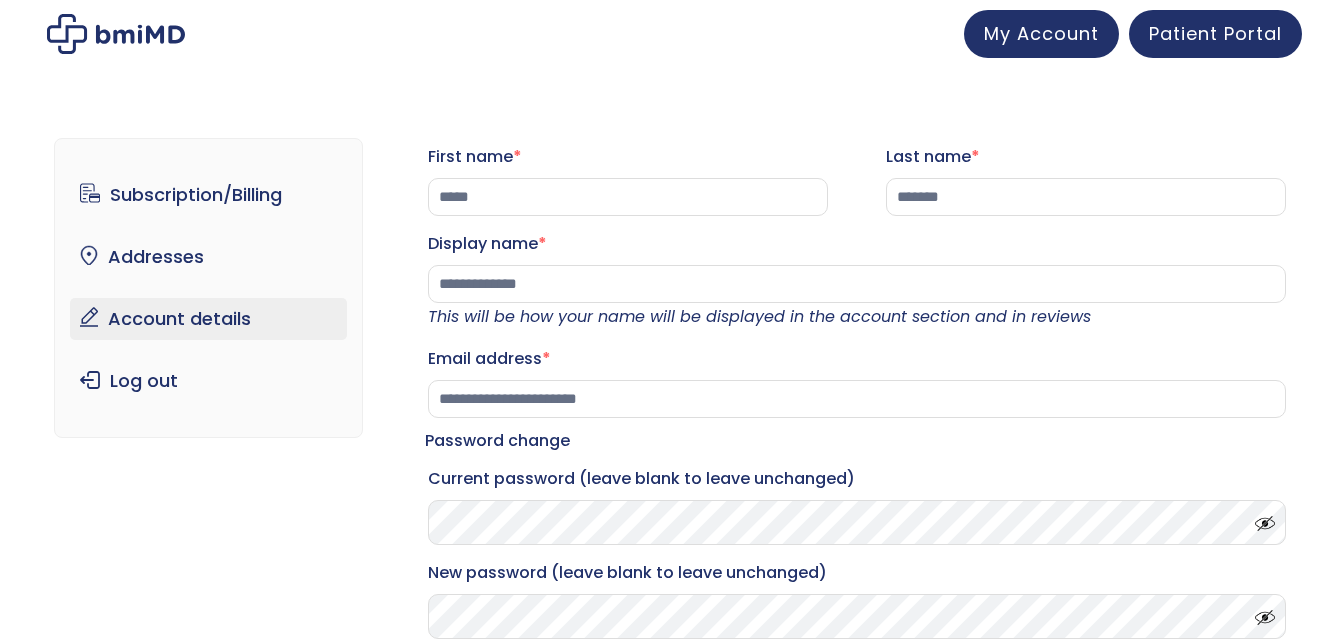 scroll, scrollTop: 0, scrollLeft: 0, axis: both 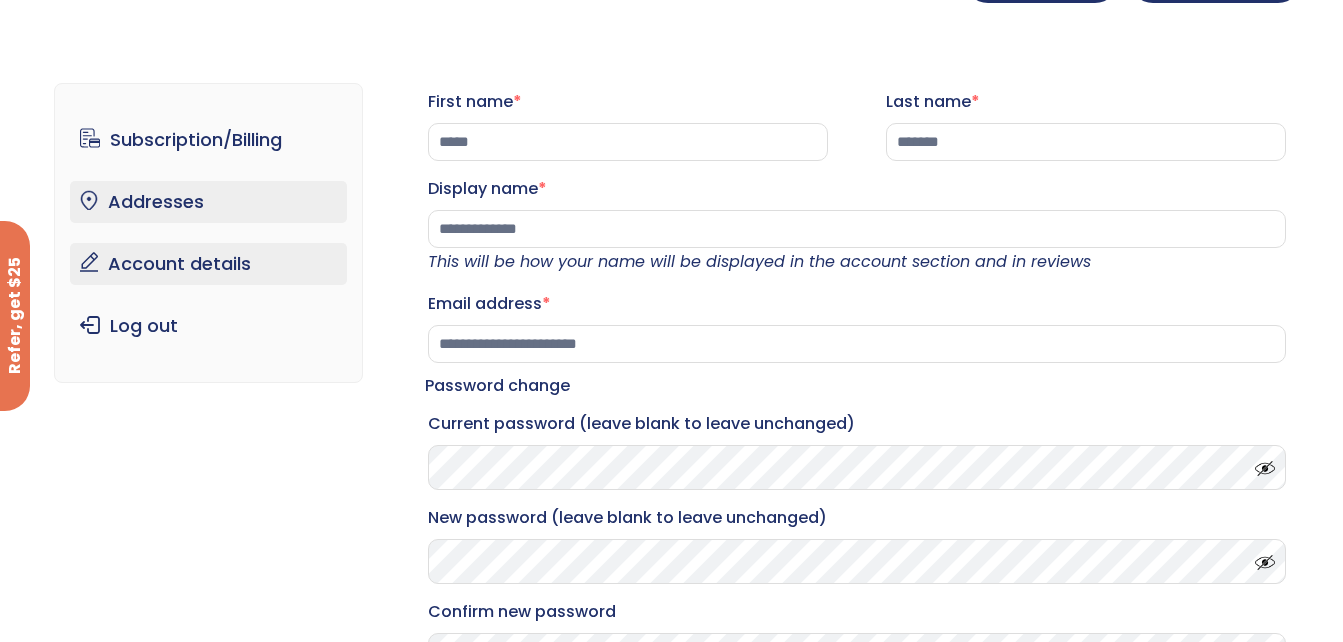 click on "Addresses" at bounding box center [208, 202] 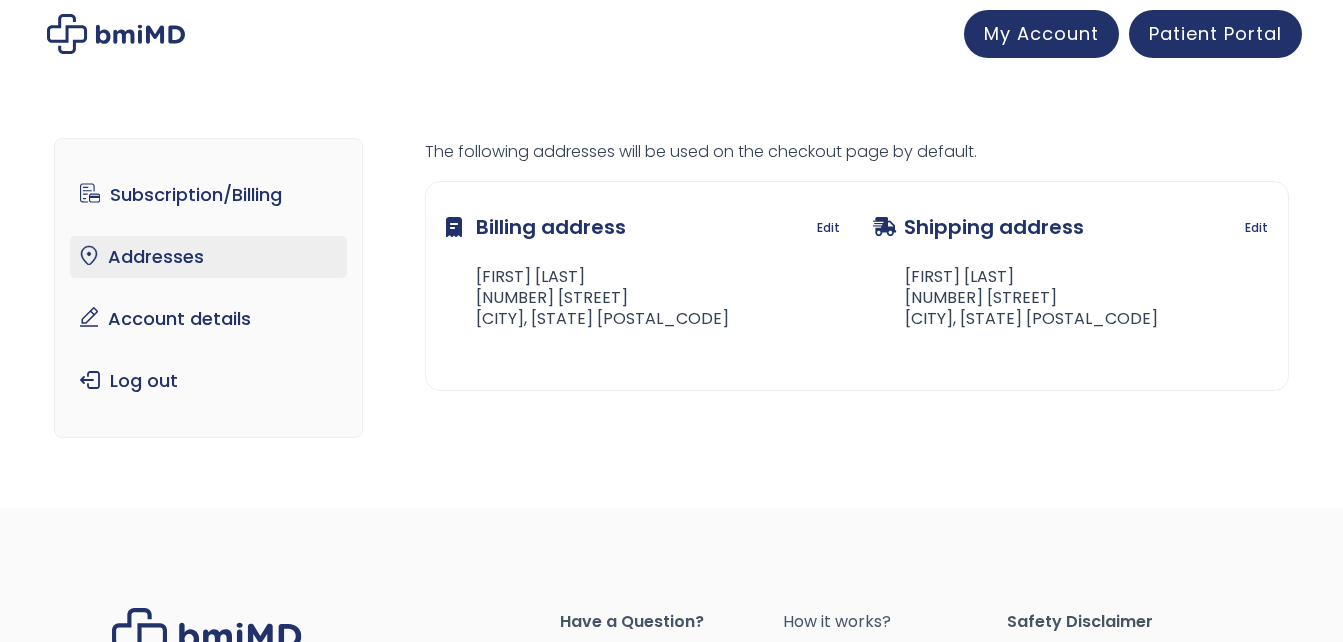 scroll, scrollTop: 0, scrollLeft: 0, axis: both 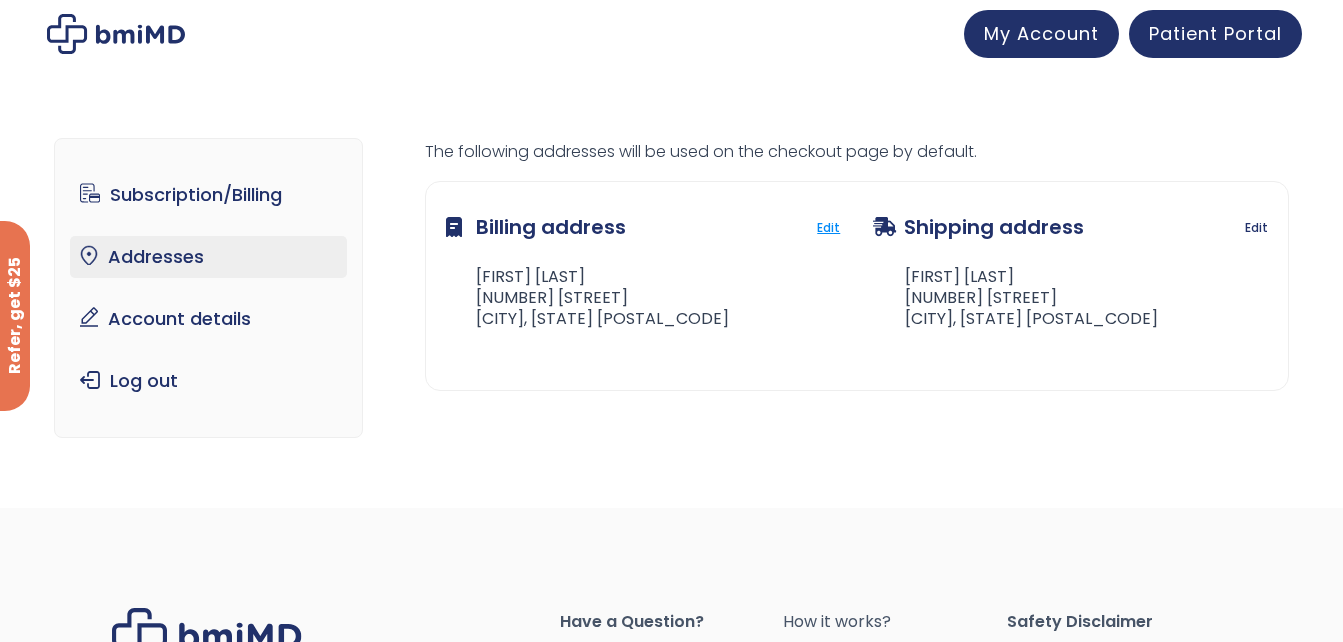 click on "Edit" 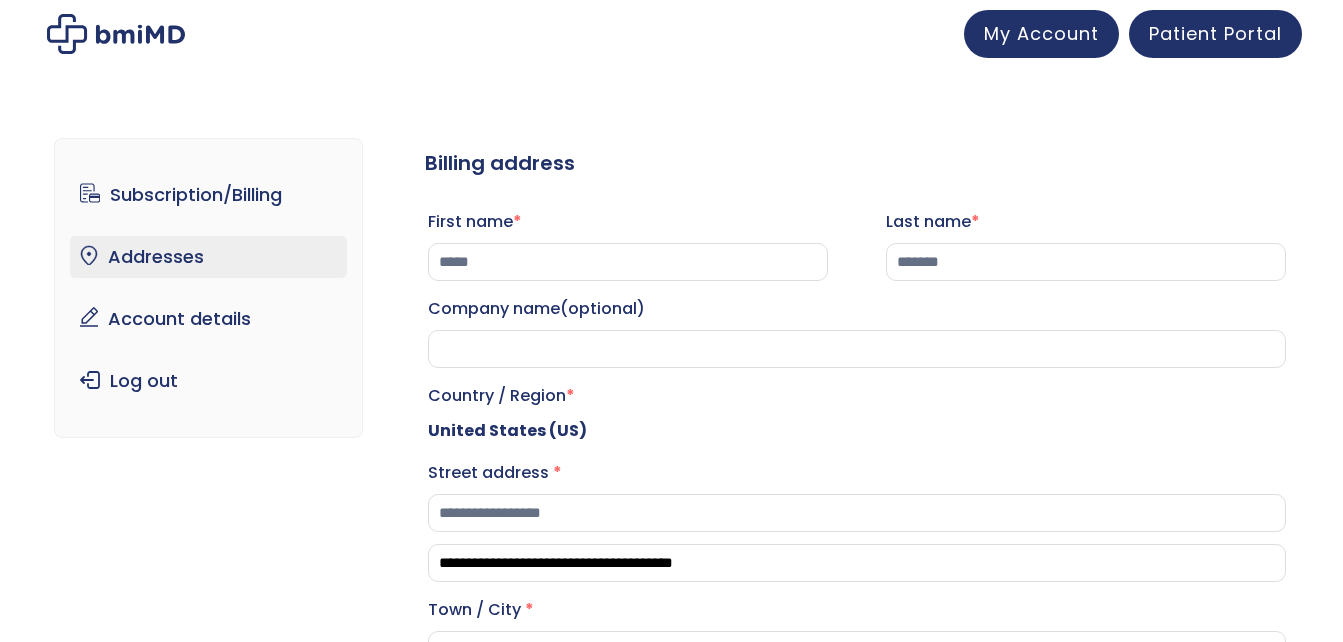 select on "**" 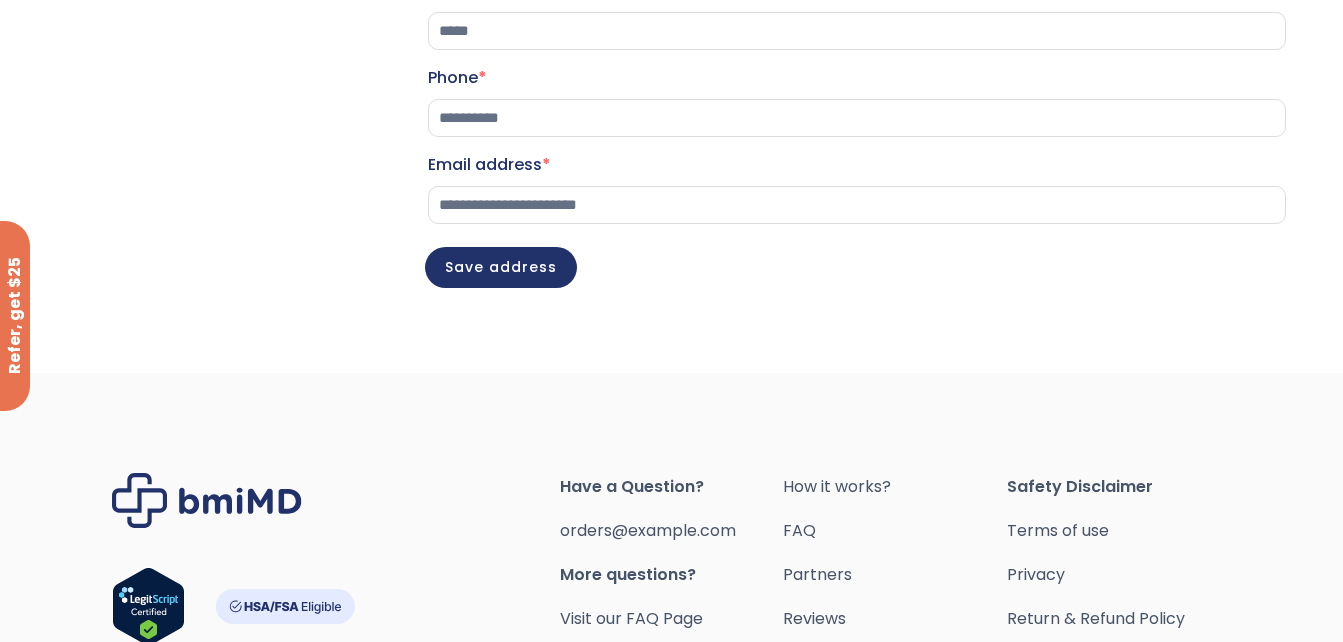 scroll, scrollTop: 797, scrollLeft: 0, axis: vertical 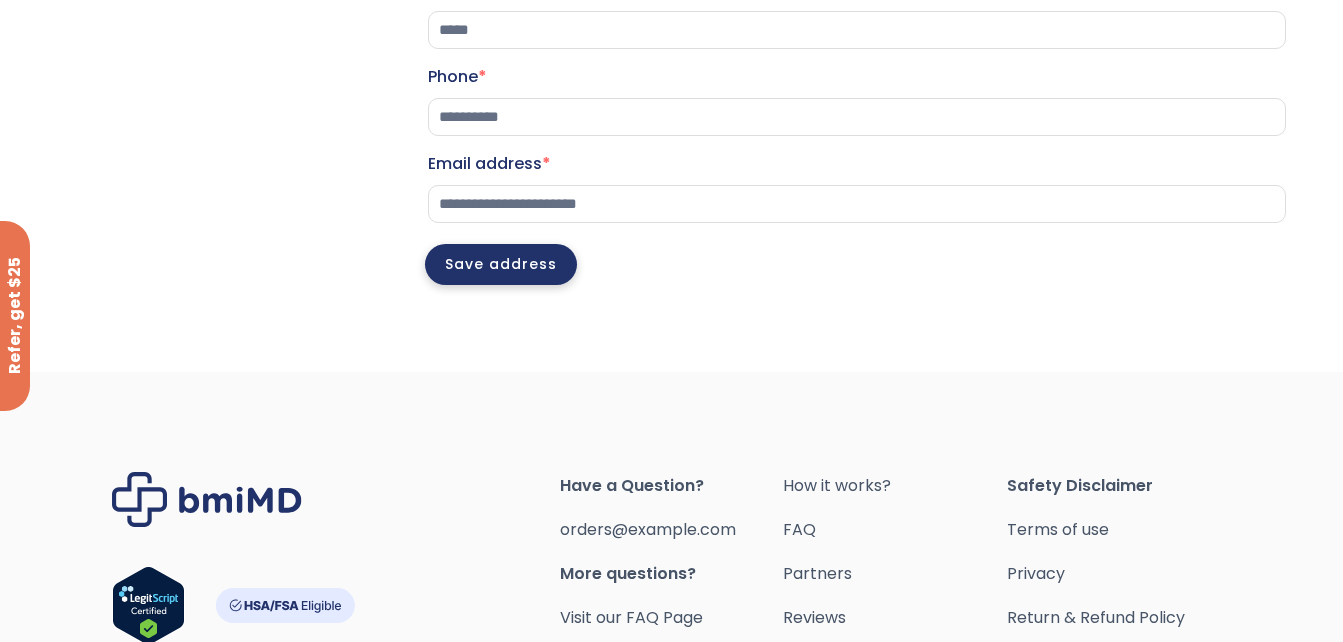 click on "Save address" at bounding box center (501, 264) 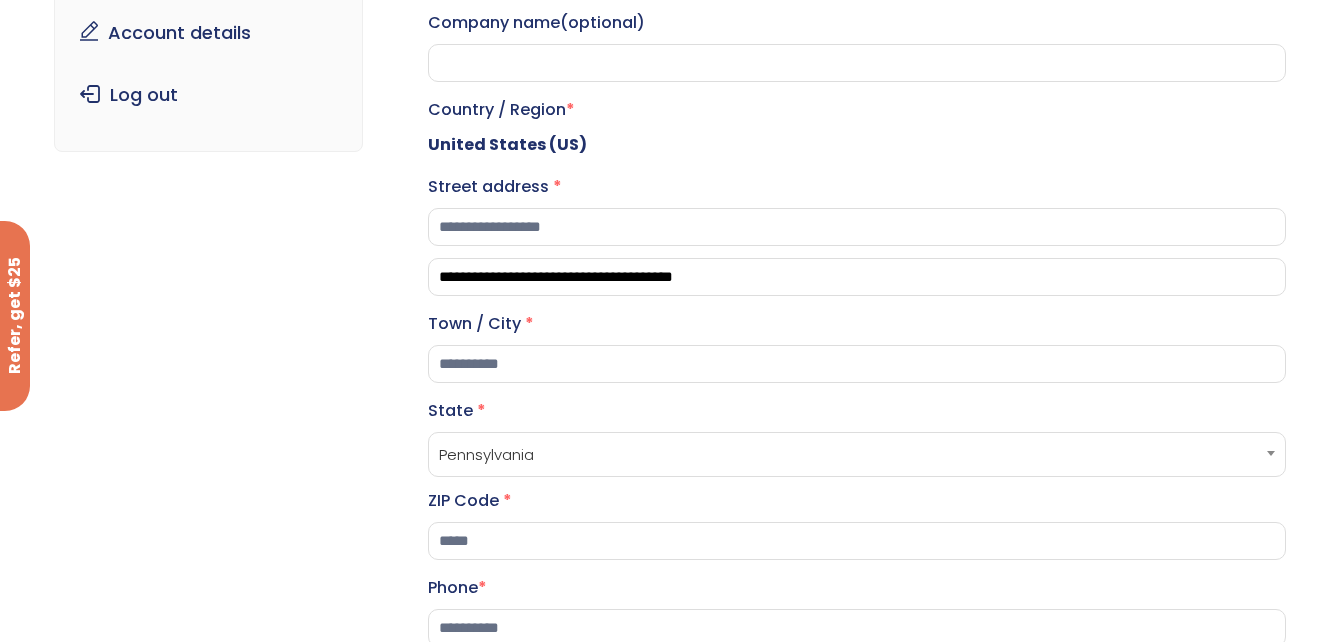 scroll, scrollTop: 0, scrollLeft: 0, axis: both 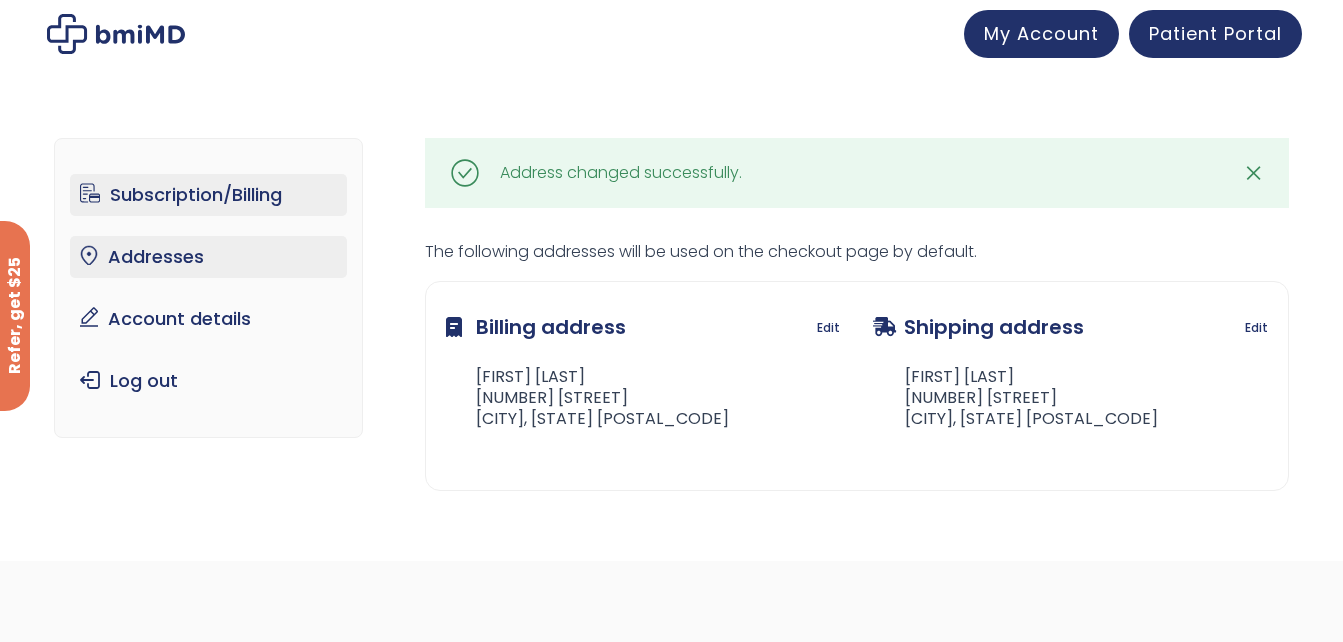 click on "Subscription/Billing" at bounding box center [208, 195] 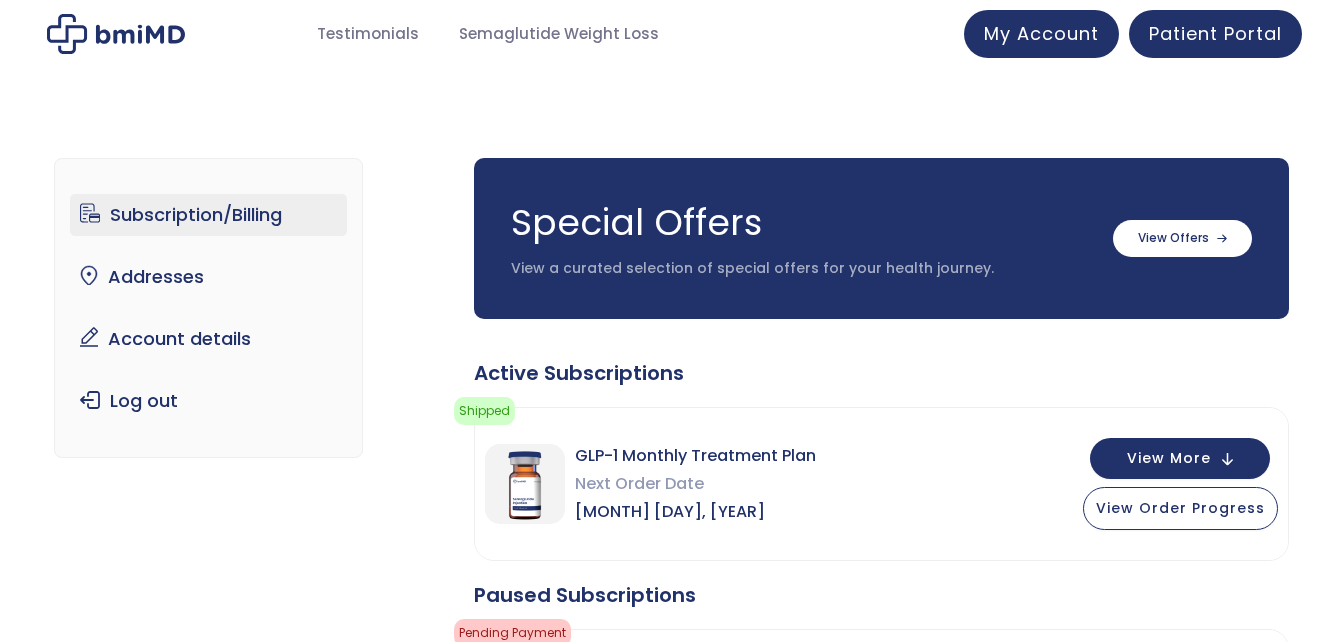 scroll, scrollTop: 0, scrollLeft: 0, axis: both 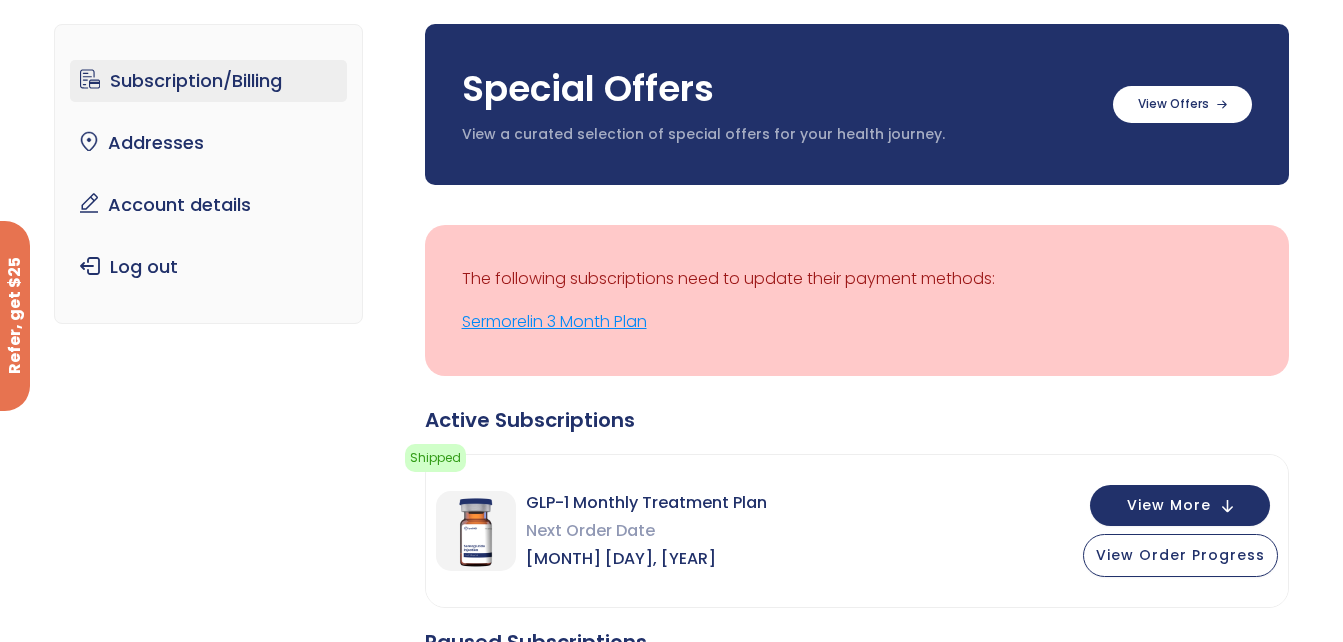 click on "Sermorelin 3 Month Plan" at bounding box center (857, 322) 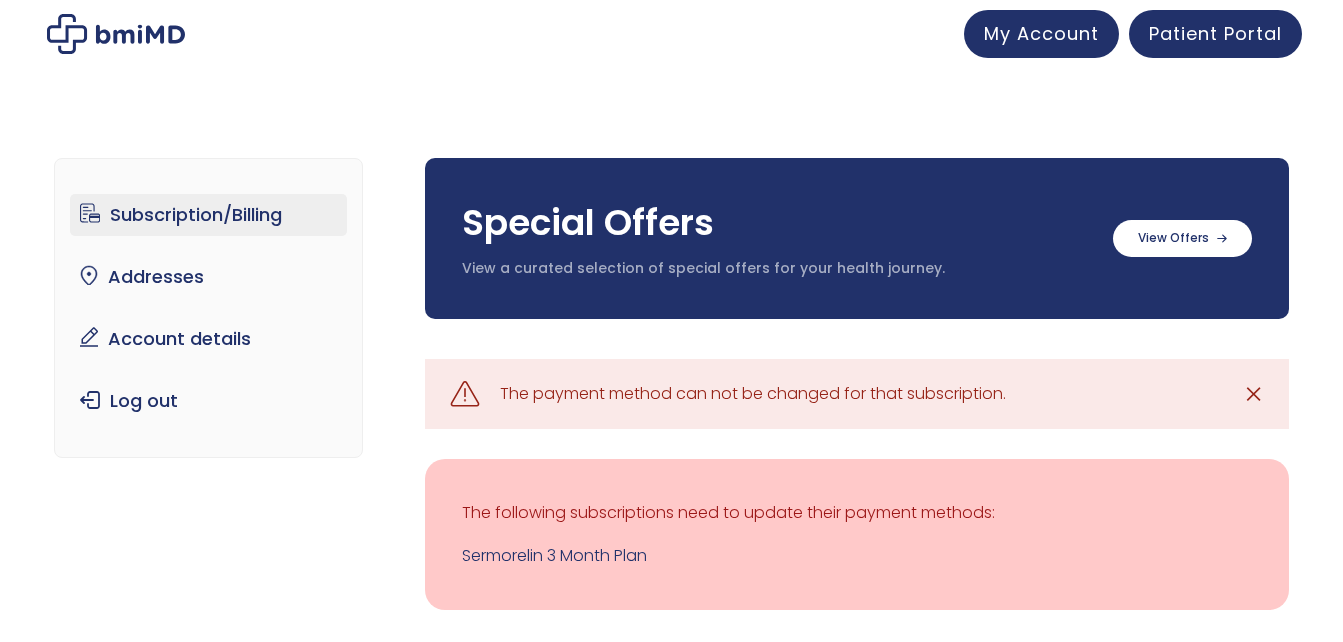 scroll, scrollTop: 0, scrollLeft: 0, axis: both 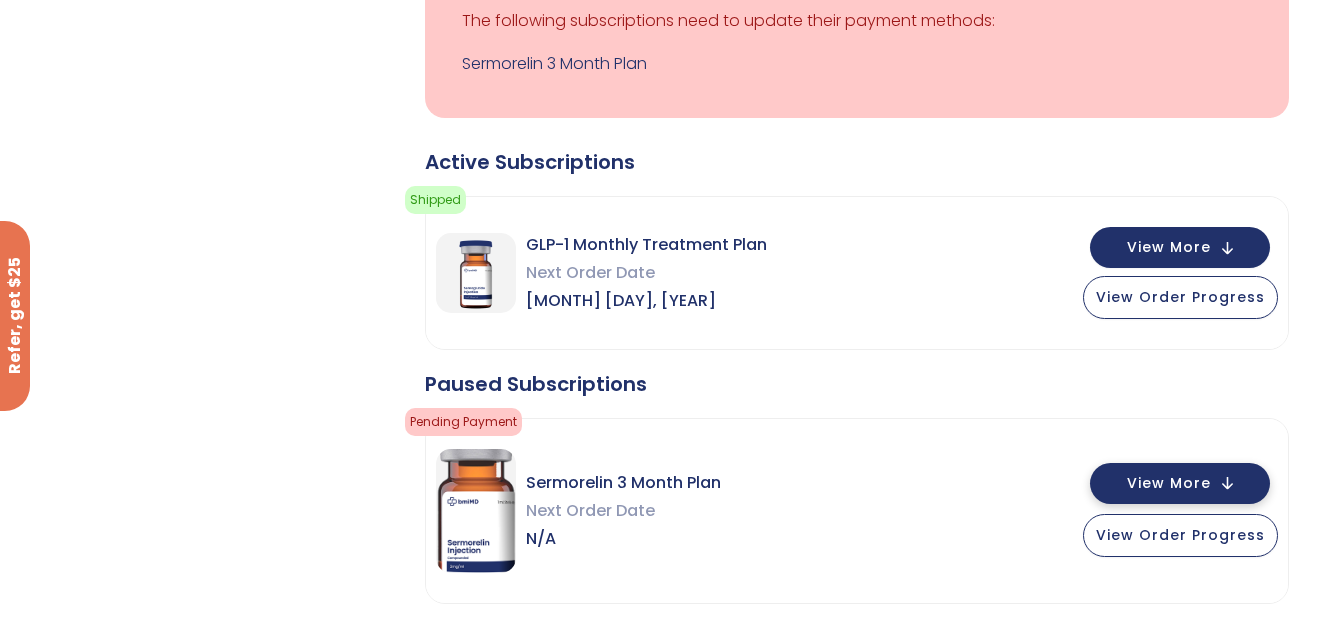 click on "View More" at bounding box center (1180, 483) 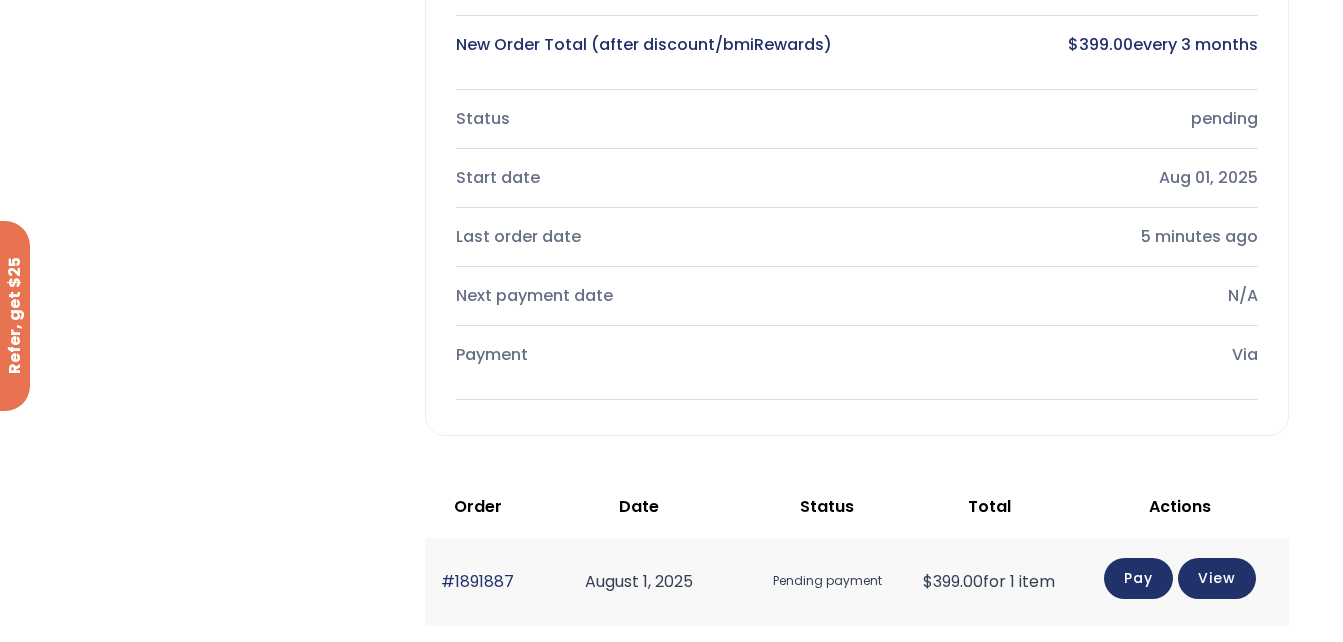 scroll, scrollTop: 1288, scrollLeft: 0, axis: vertical 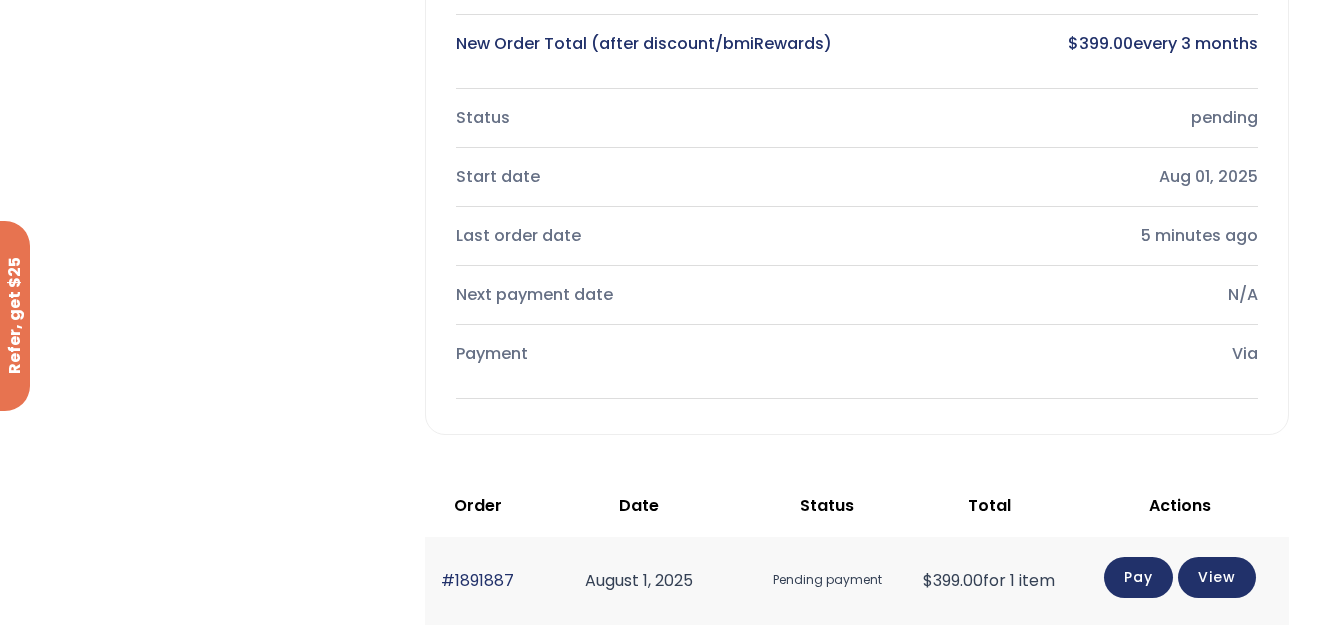 click on "Via" at bounding box center (1065, 354) 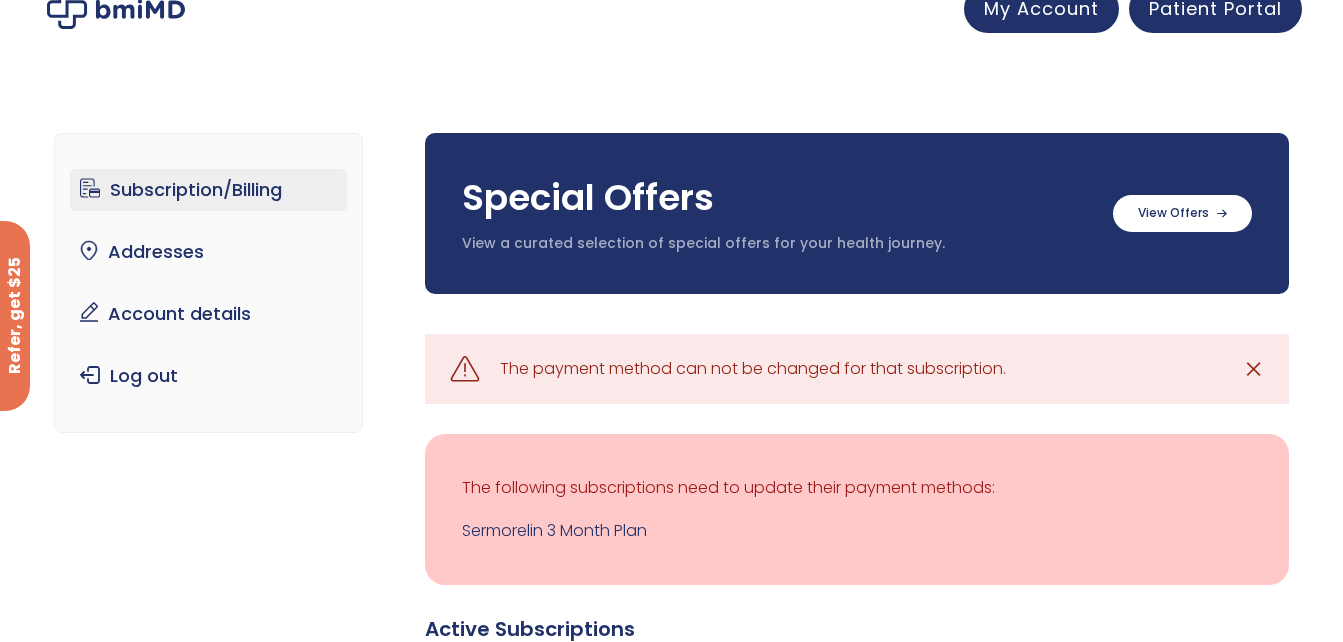 scroll, scrollTop: 0, scrollLeft: 0, axis: both 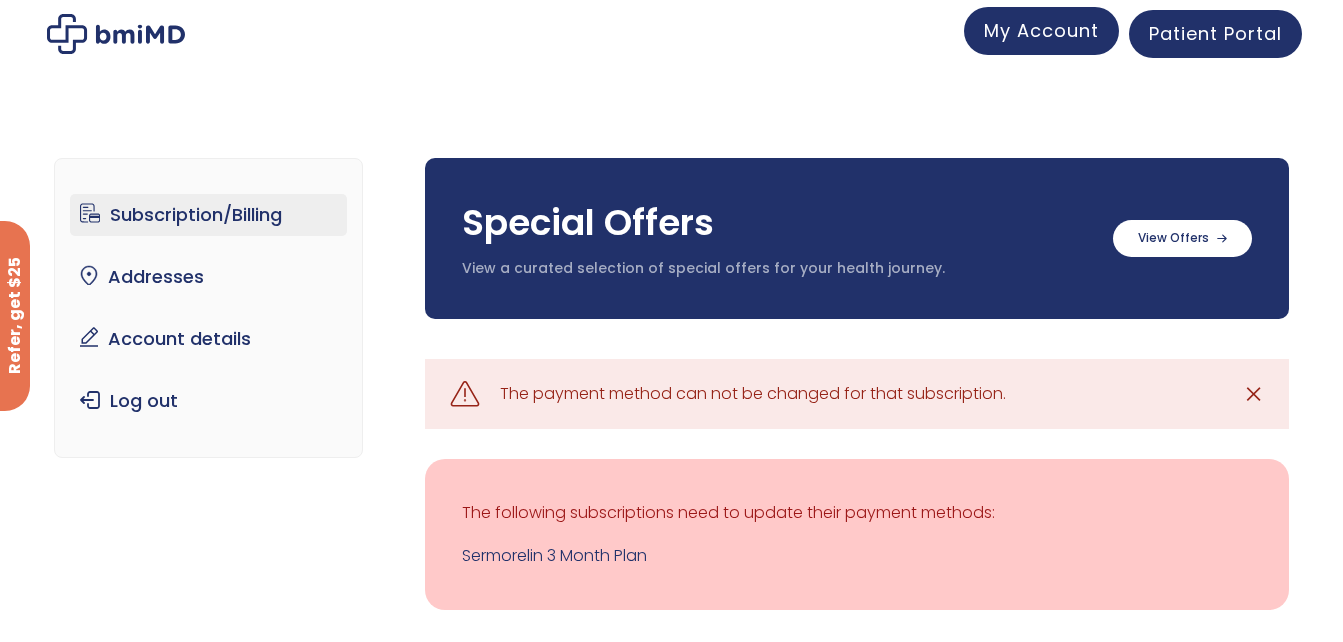 click on "My Account" at bounding box center (1041, 31) 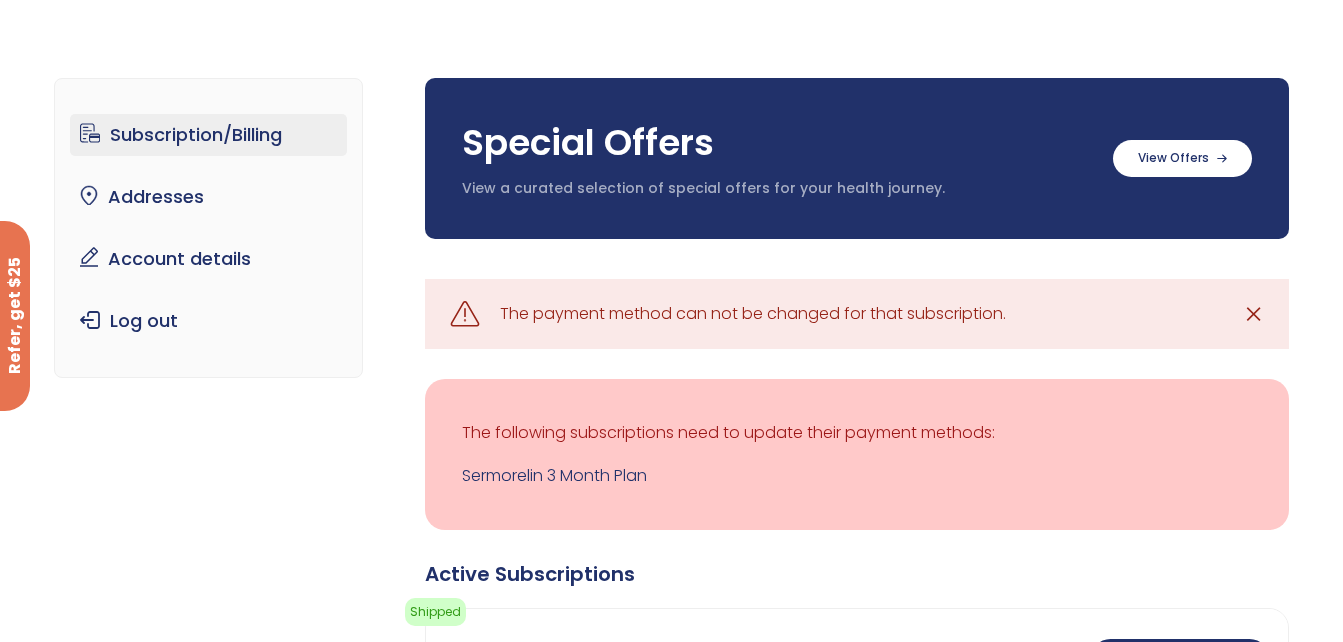 scroll, scrollTop: 81, scrollLeft: 0, axis: vertical 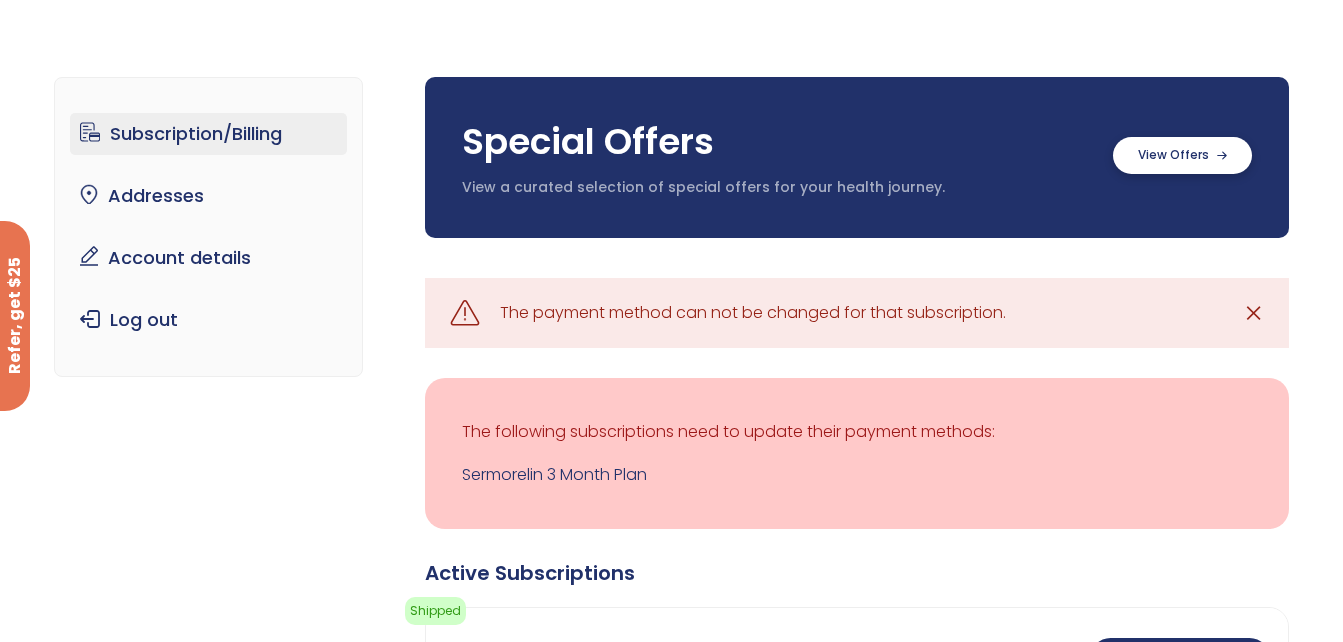 click at bounding box center (1182, 155) 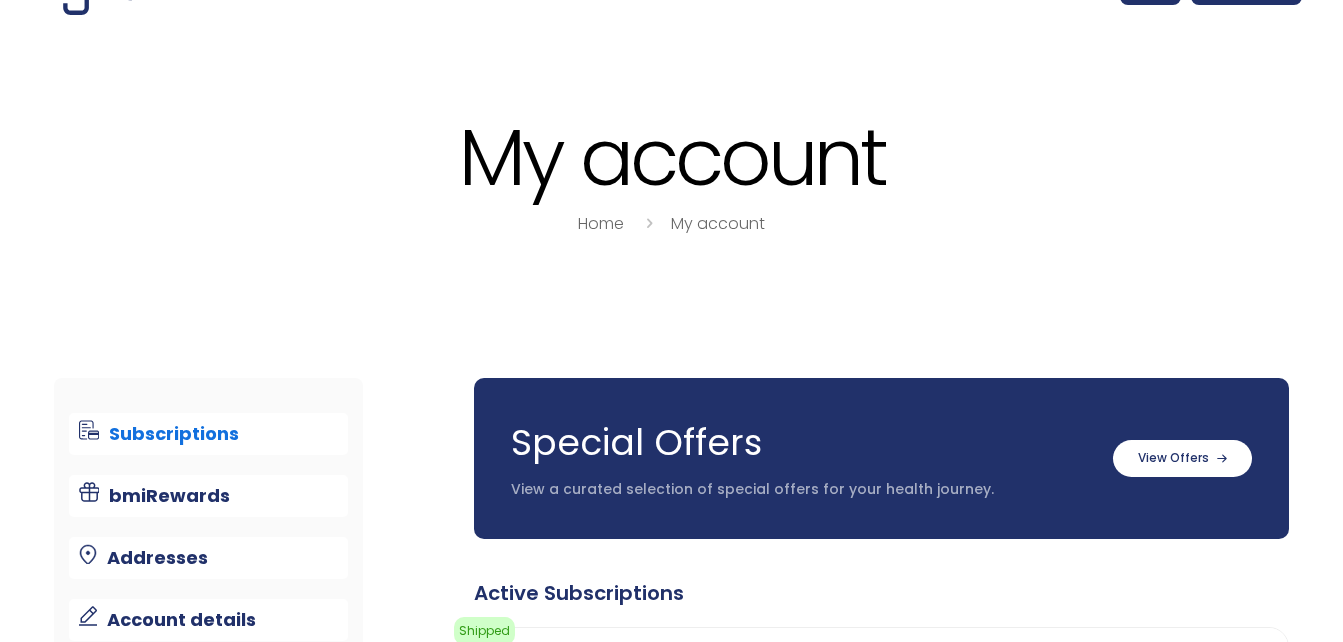 scroll, scrollTop: 0, scrollLeft: 0, axis: both 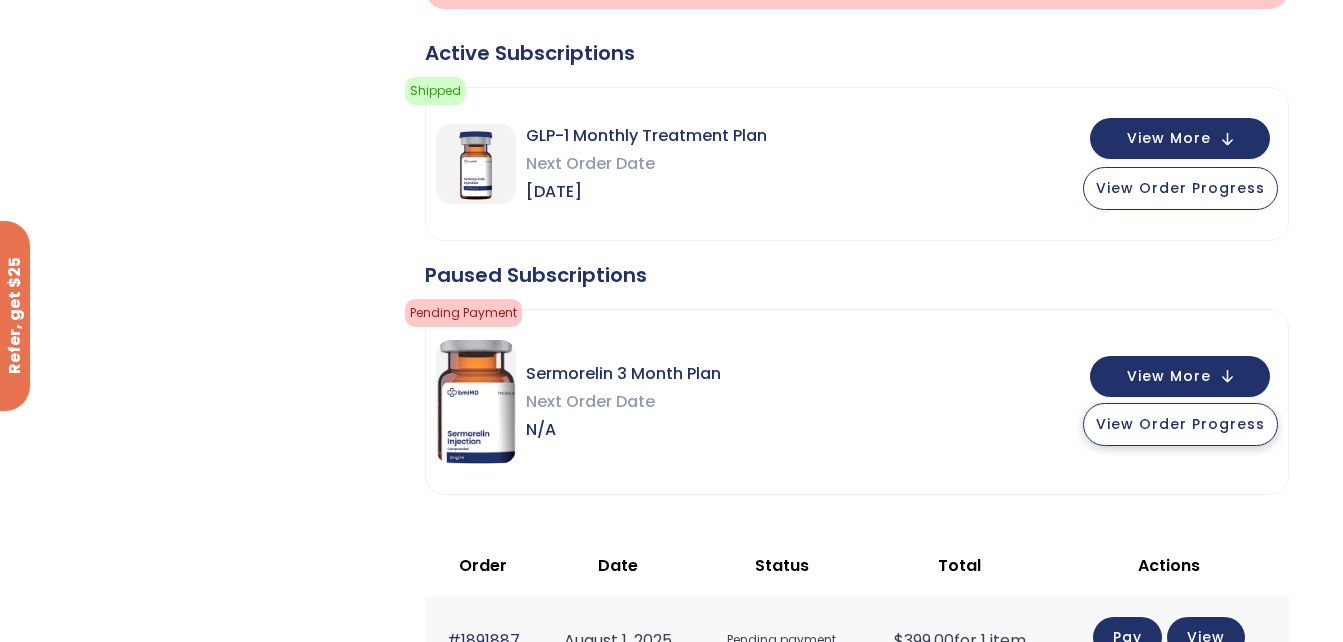 click on "View Order Progress" at bounding box center (1180, 424) 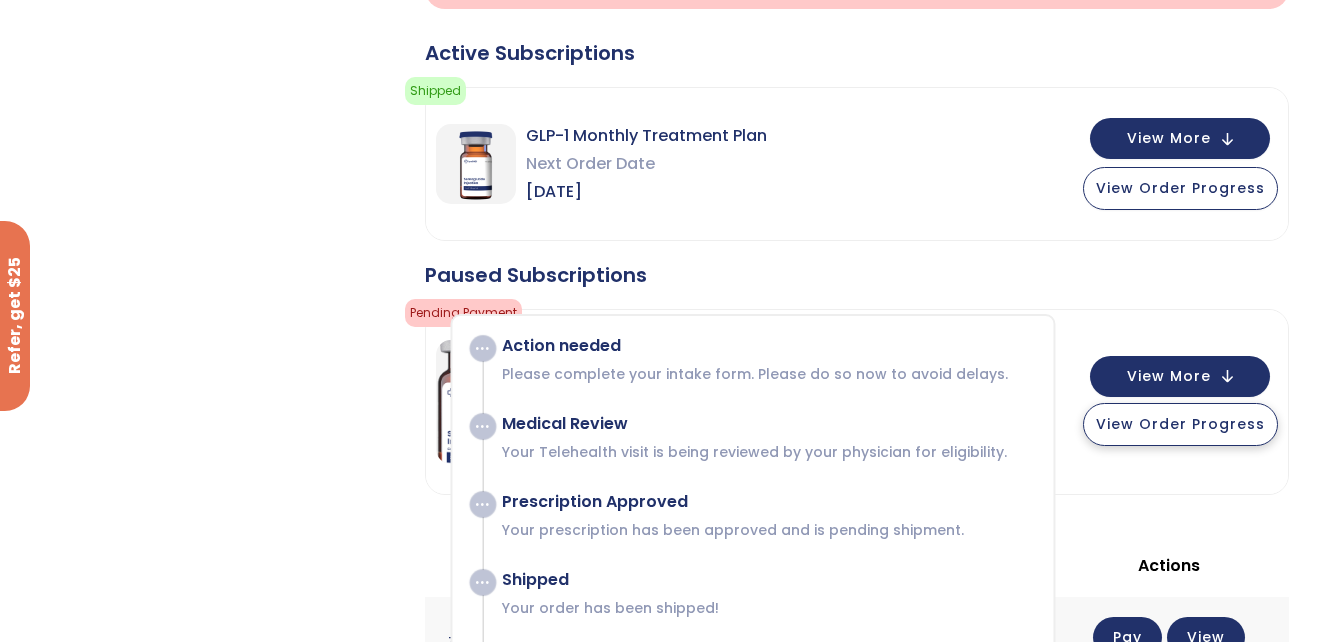 click on "View Order Progress" at bounding box center (1180, 424) 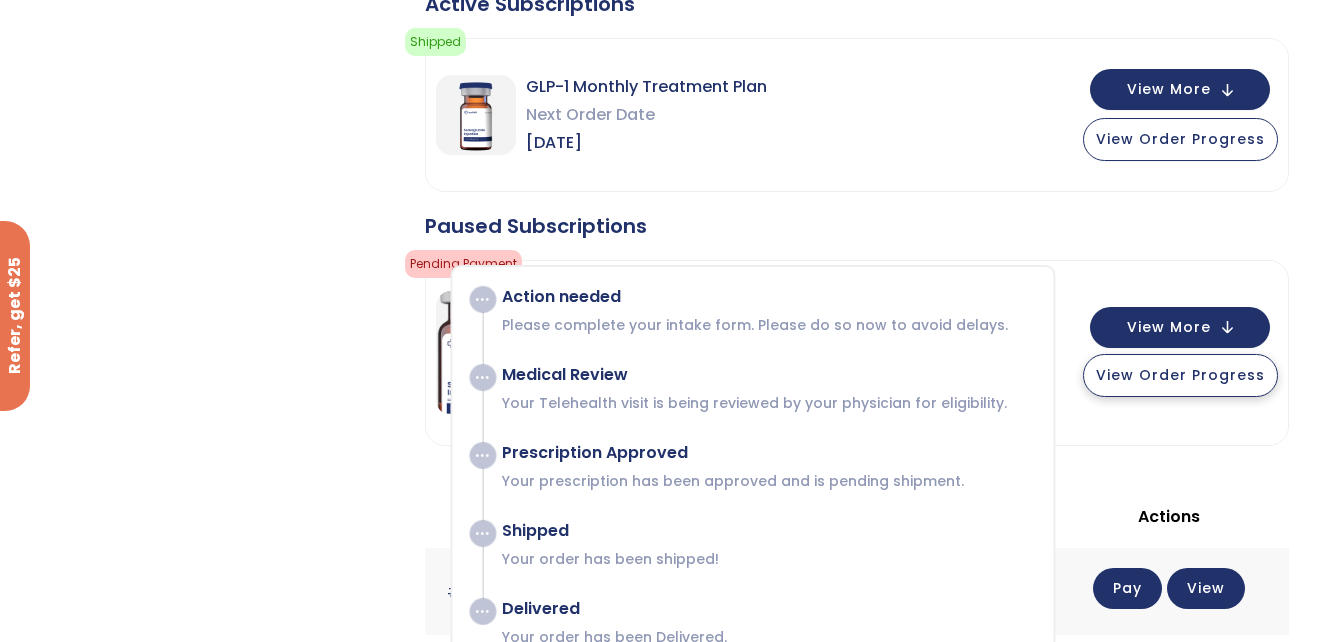 scroll, scrollTop: 552, scrollLeft: 0, axis: vertical 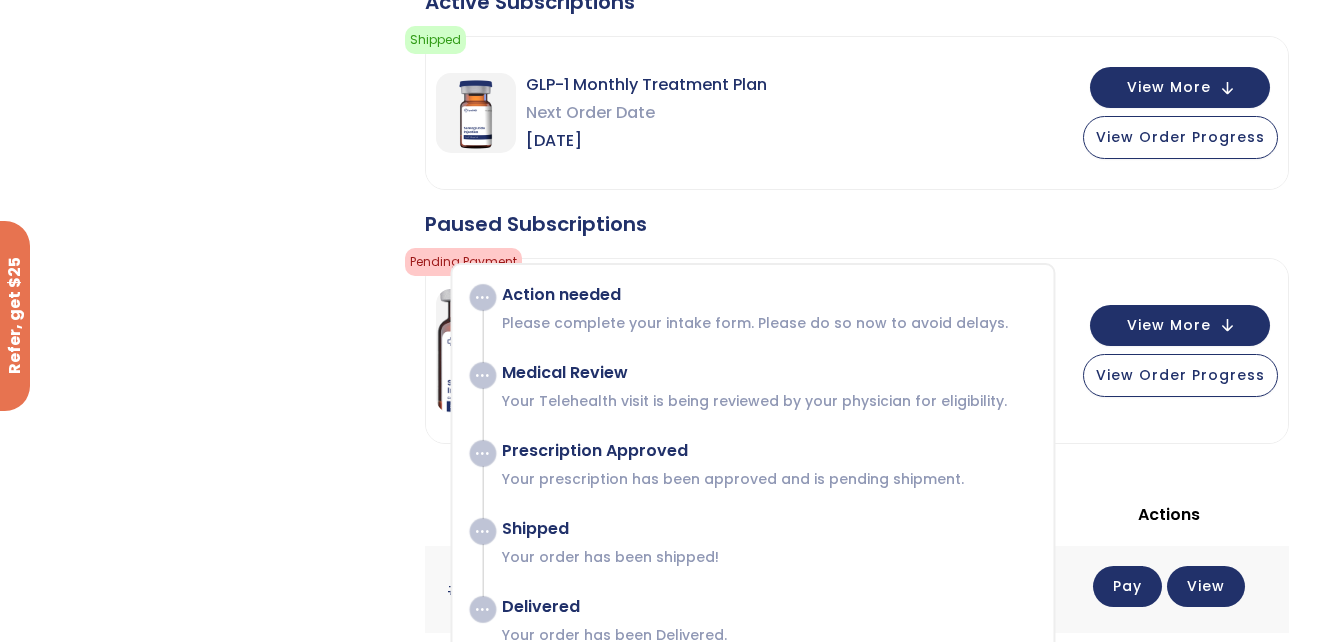 click on "Pay" 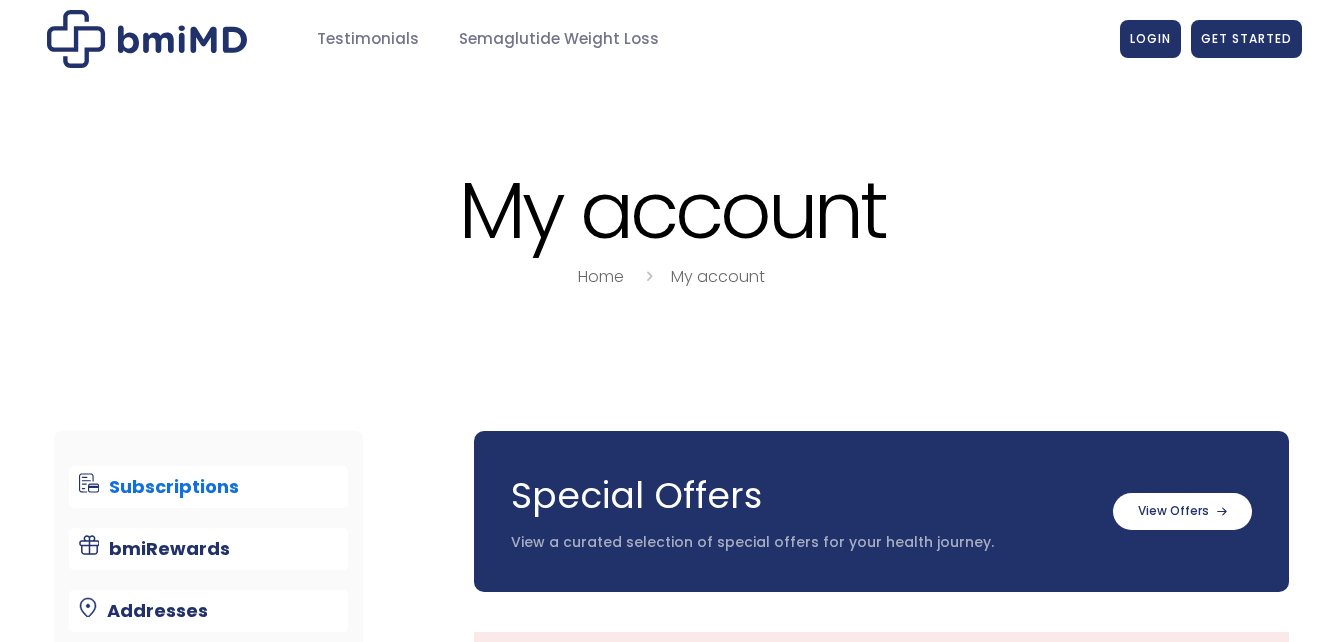 scroll, scrollTop: 0, scrollLeft: 0, axis: both 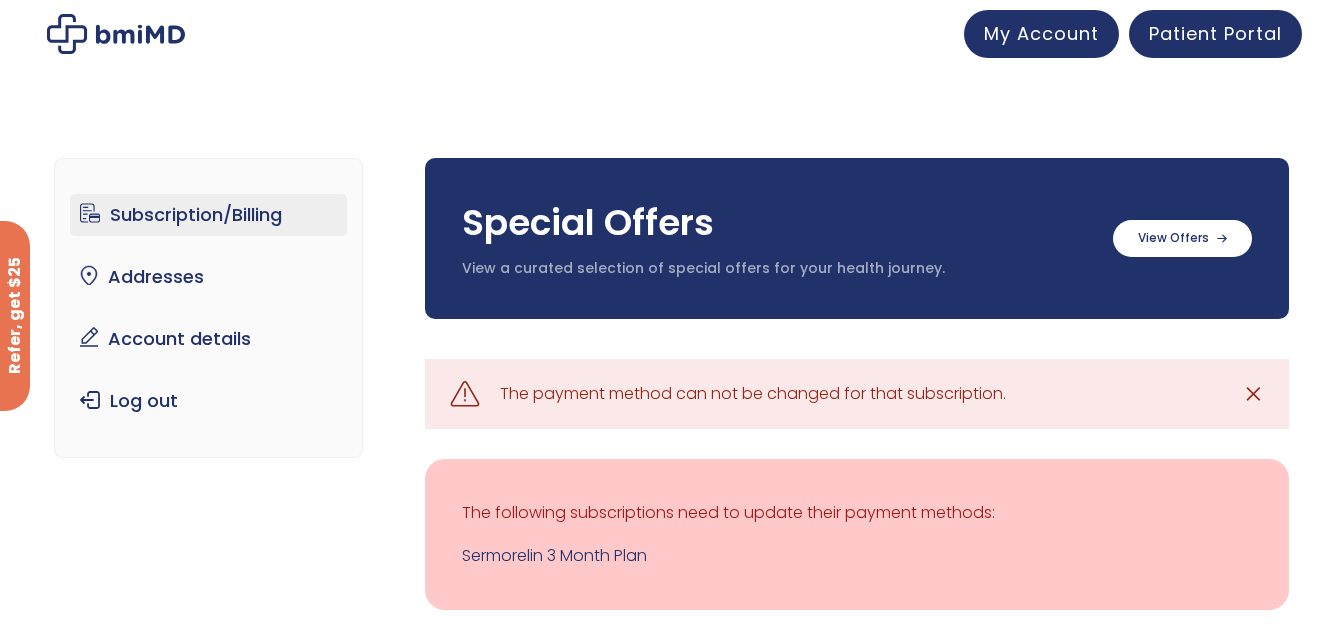 click on "✕" at bounding box center (1253, 394) 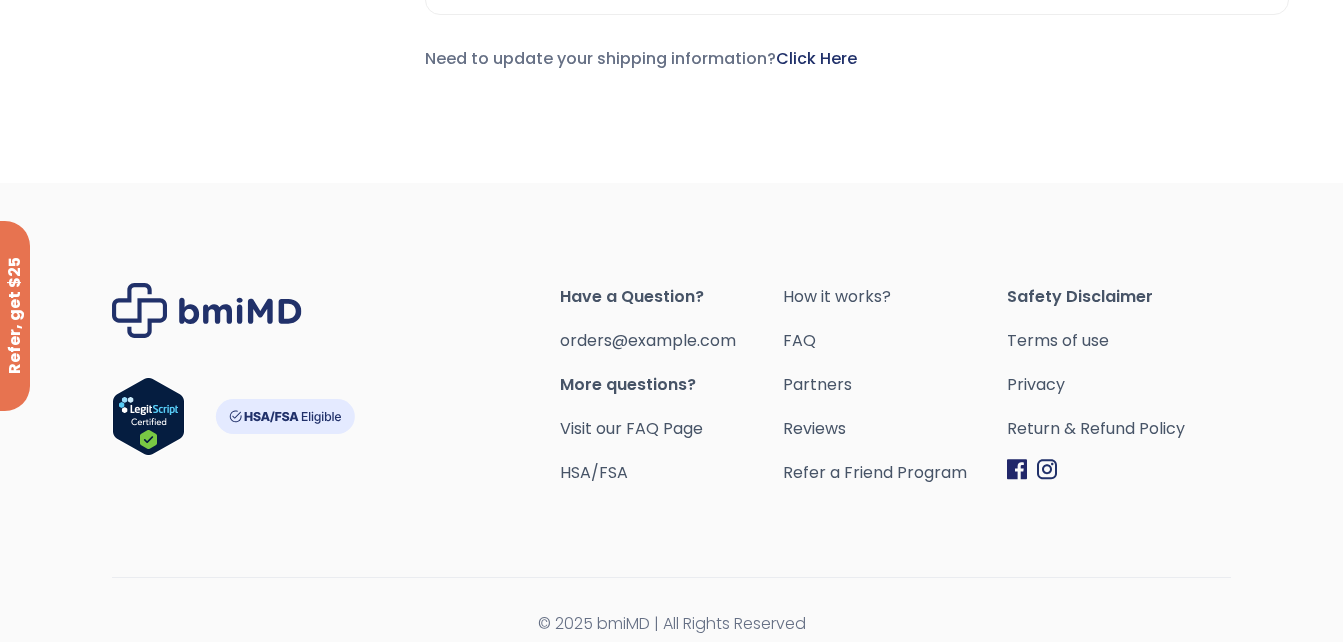 scroll, scrollTop: 1658, scrollLeft: 0, axis: vertical 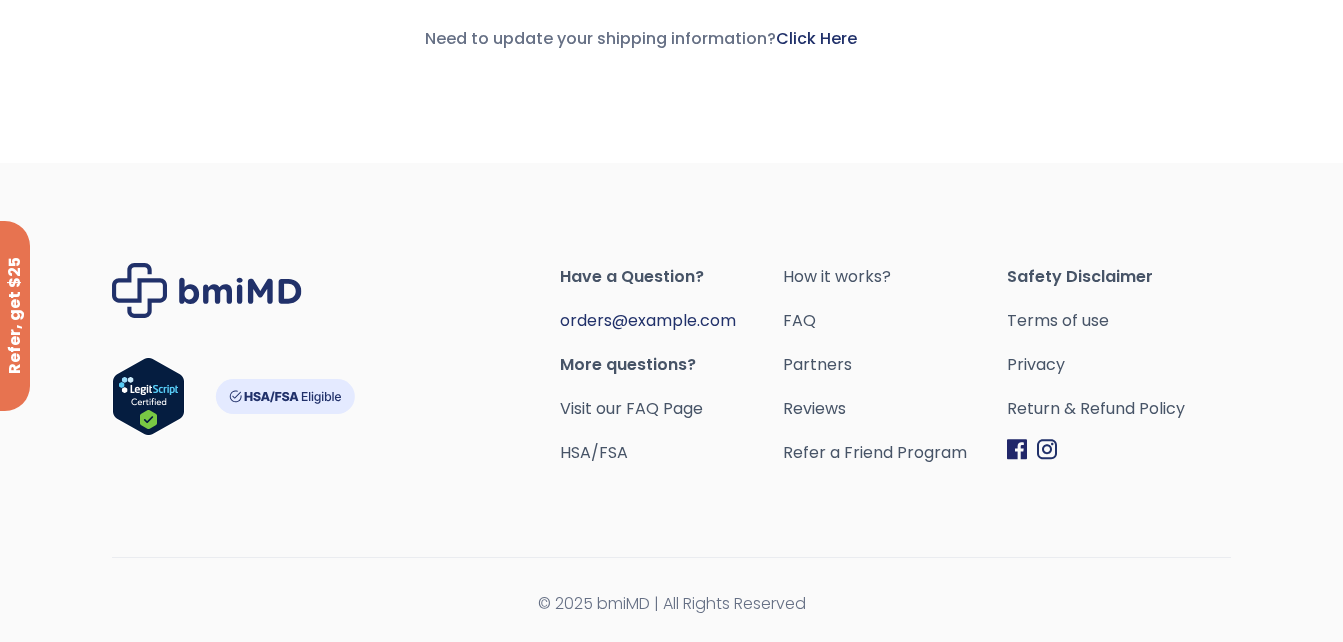 click on "orders@example.com" at bounding box center [648, 320] 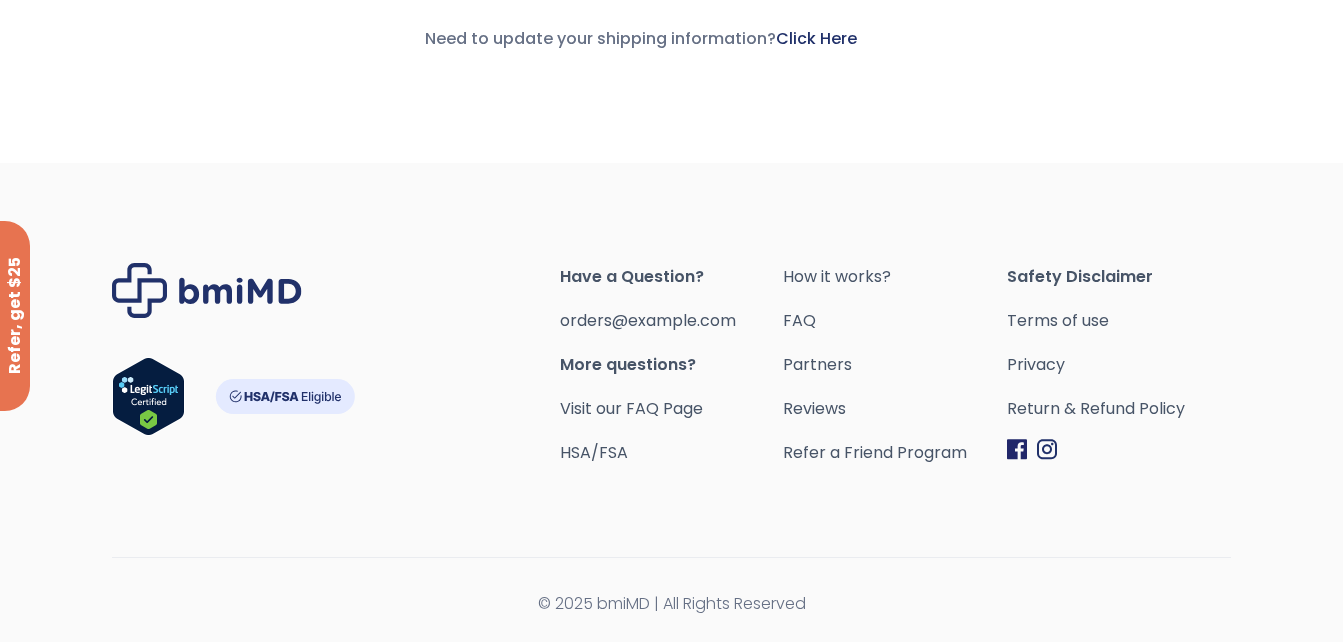 click on "Semaglutide 3 month $233/month + FREE SHIPPING" at bounding box center [672, -709] 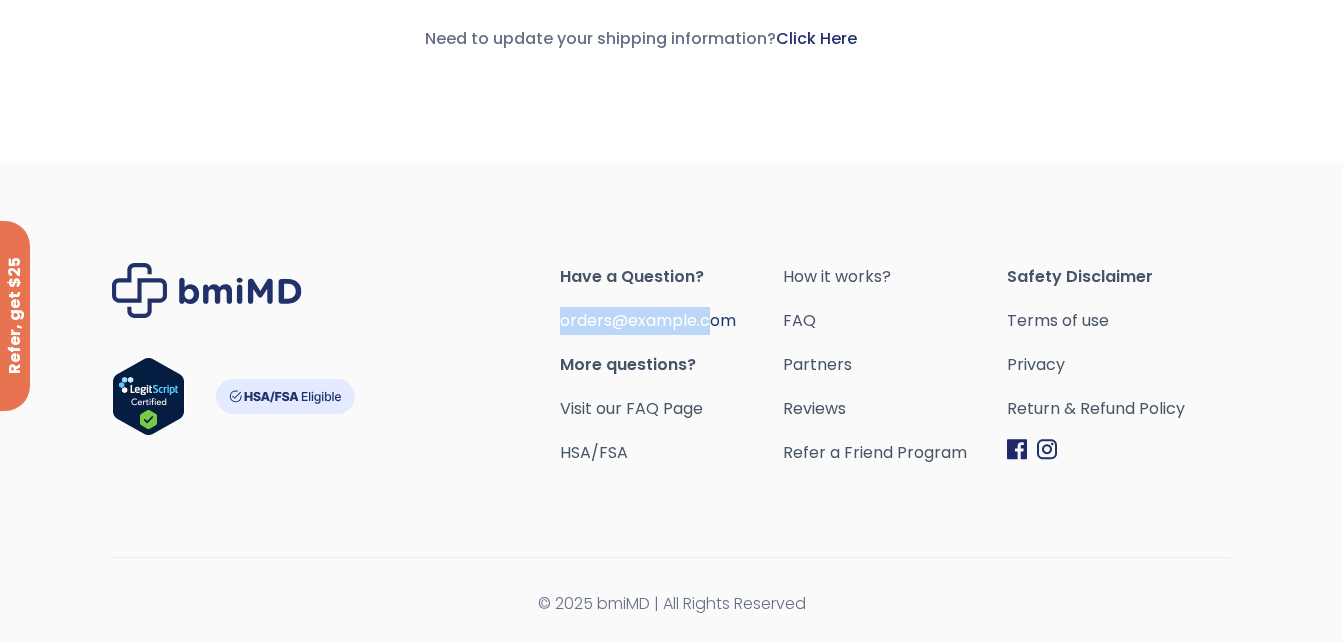 drag, startPoint x: 745, startPoint y: 316, endPoint x: 560, endPoint y: 322, distance: 185.09727 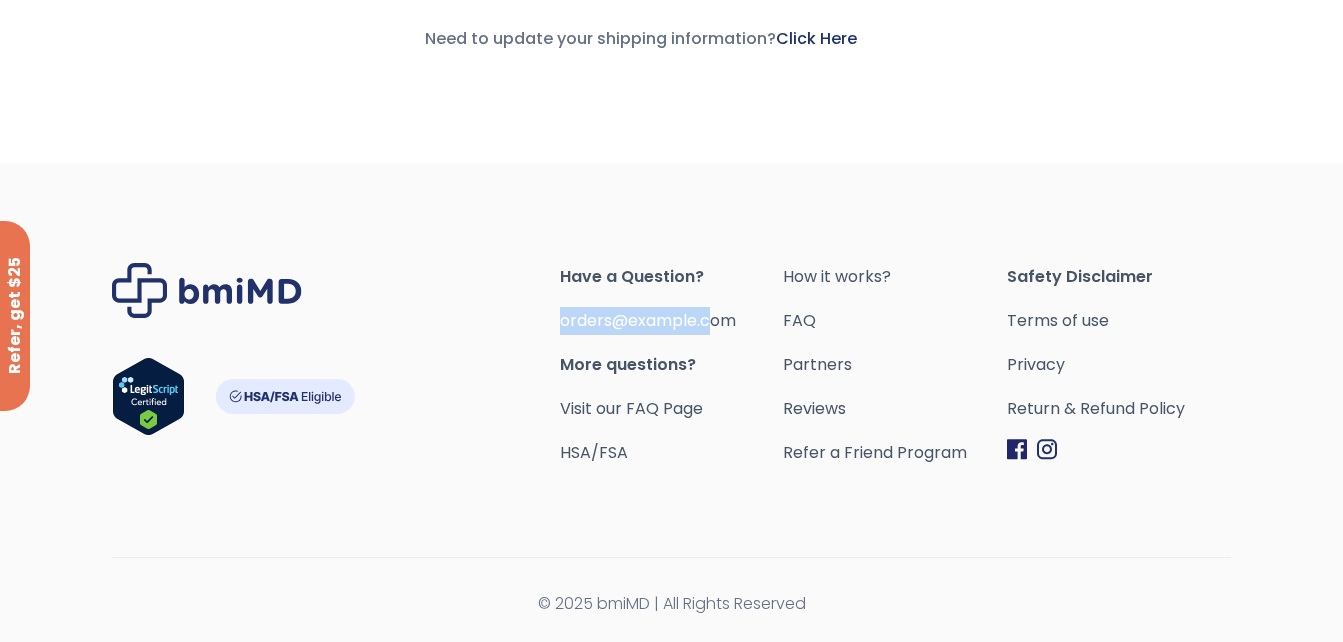 copy on "orders@example.com" 